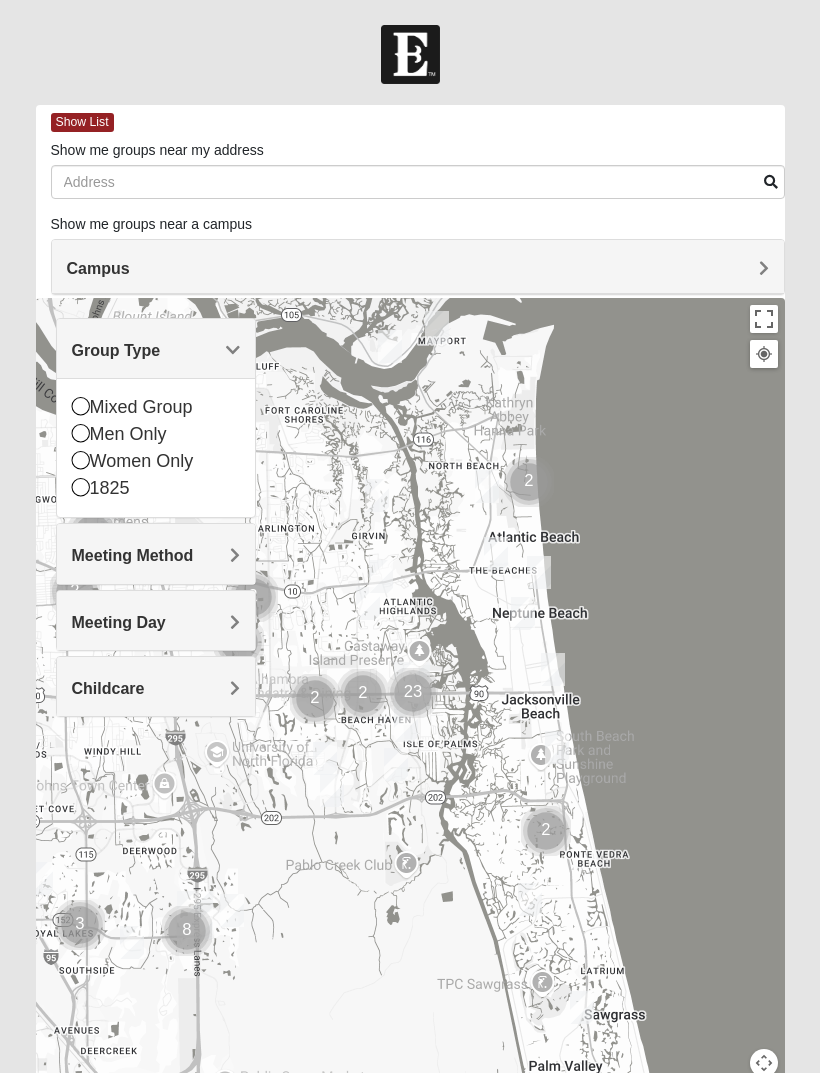 scroll, scrollTop: 100, scrollLeft: 0, axis: vertical 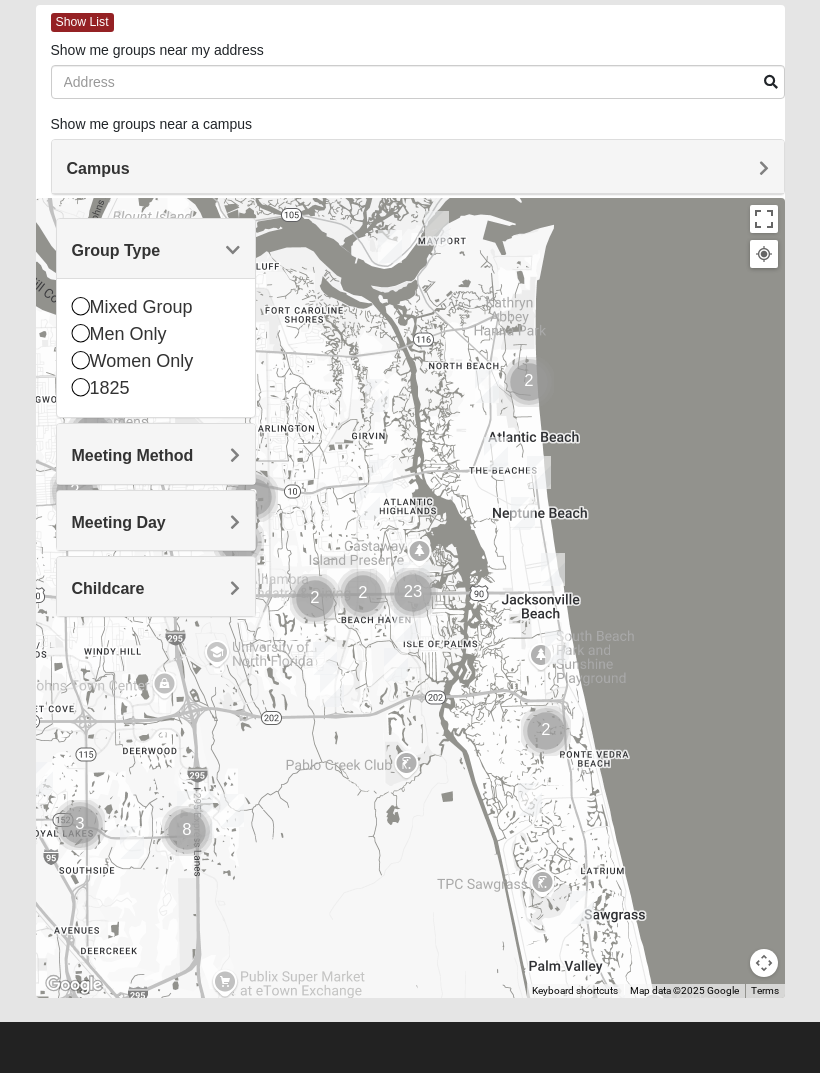 click on "Group Type" at bounding box center (156, 248) 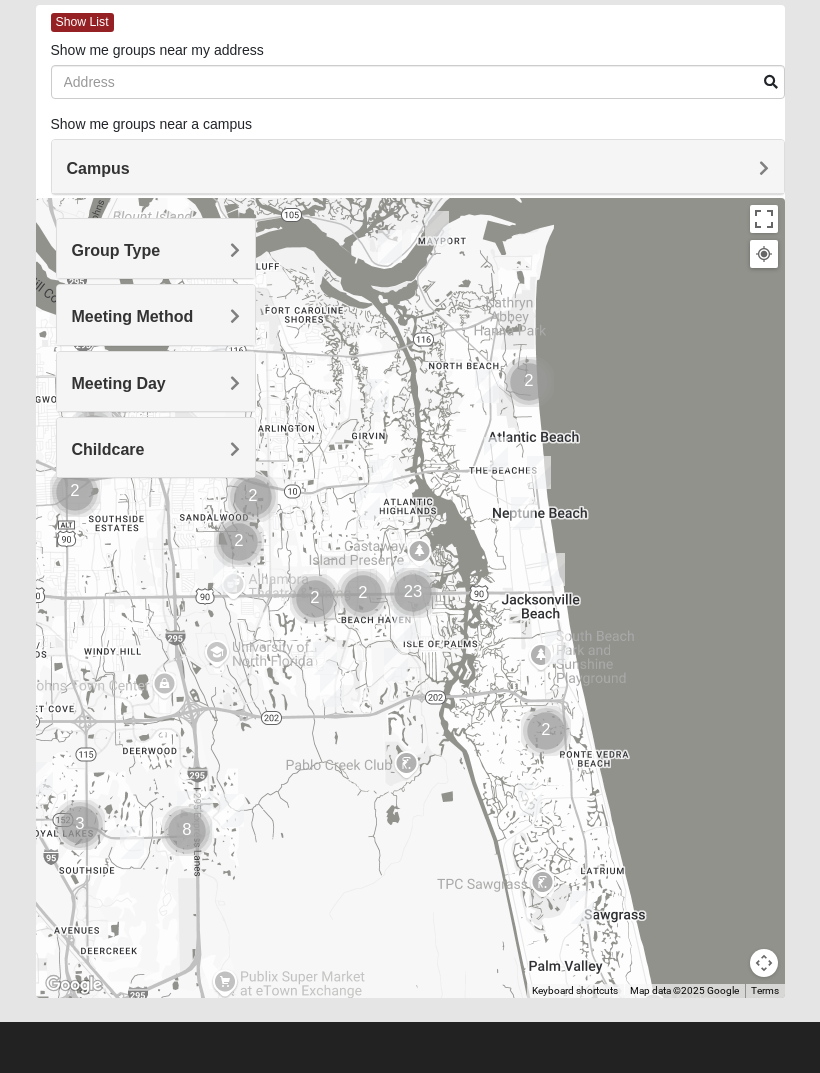 click on "Meeting Day" at bounding box center [119, 383] 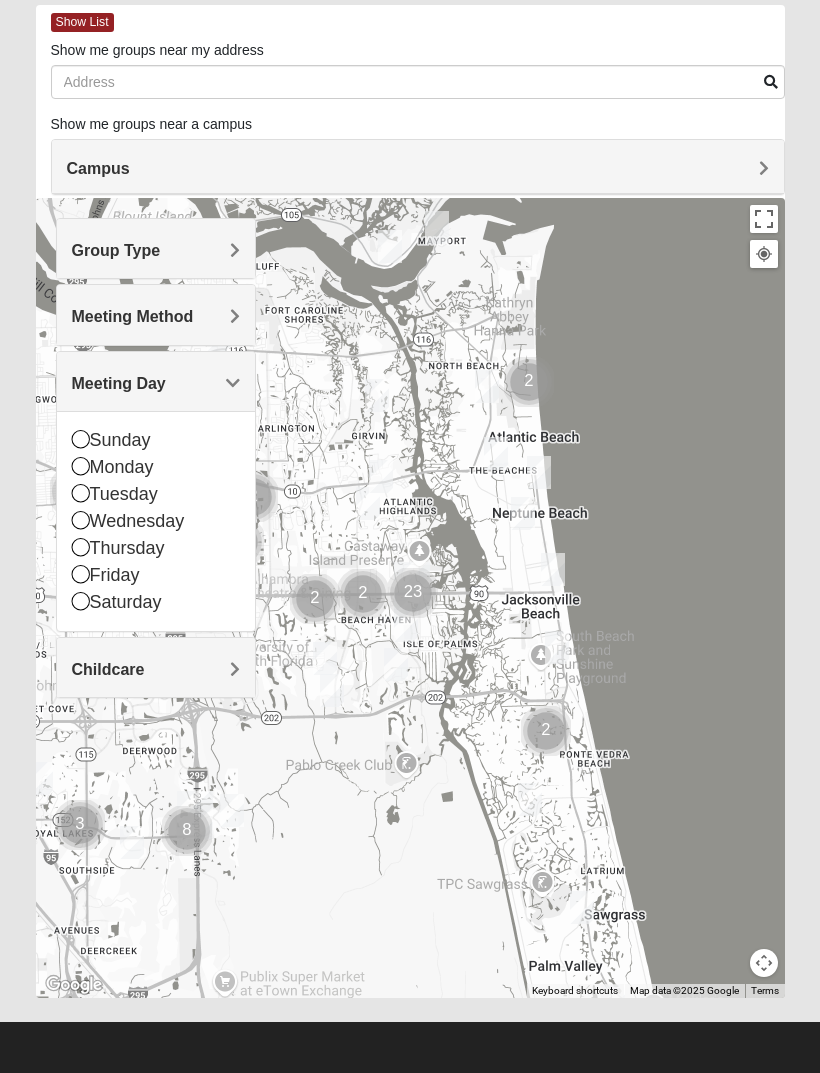click on "Sunday" at bounding box center (156, 440) 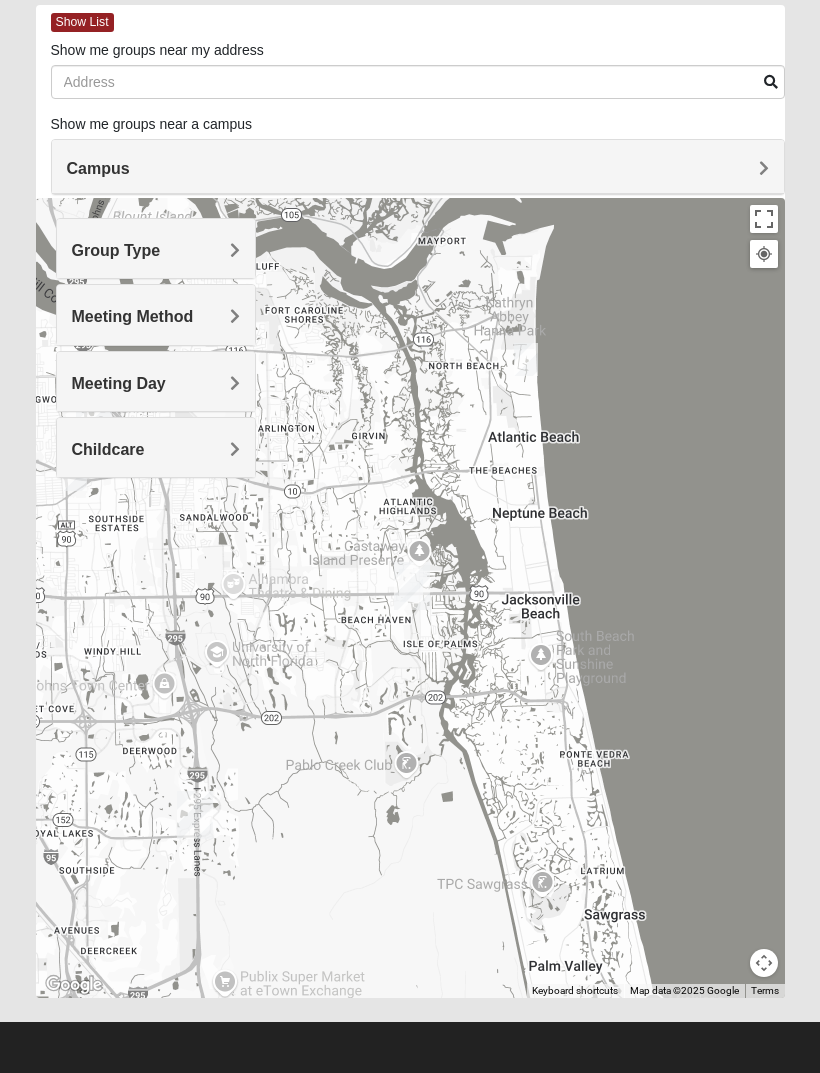 click on "Meeting Day" at bounding box center [119, 383] 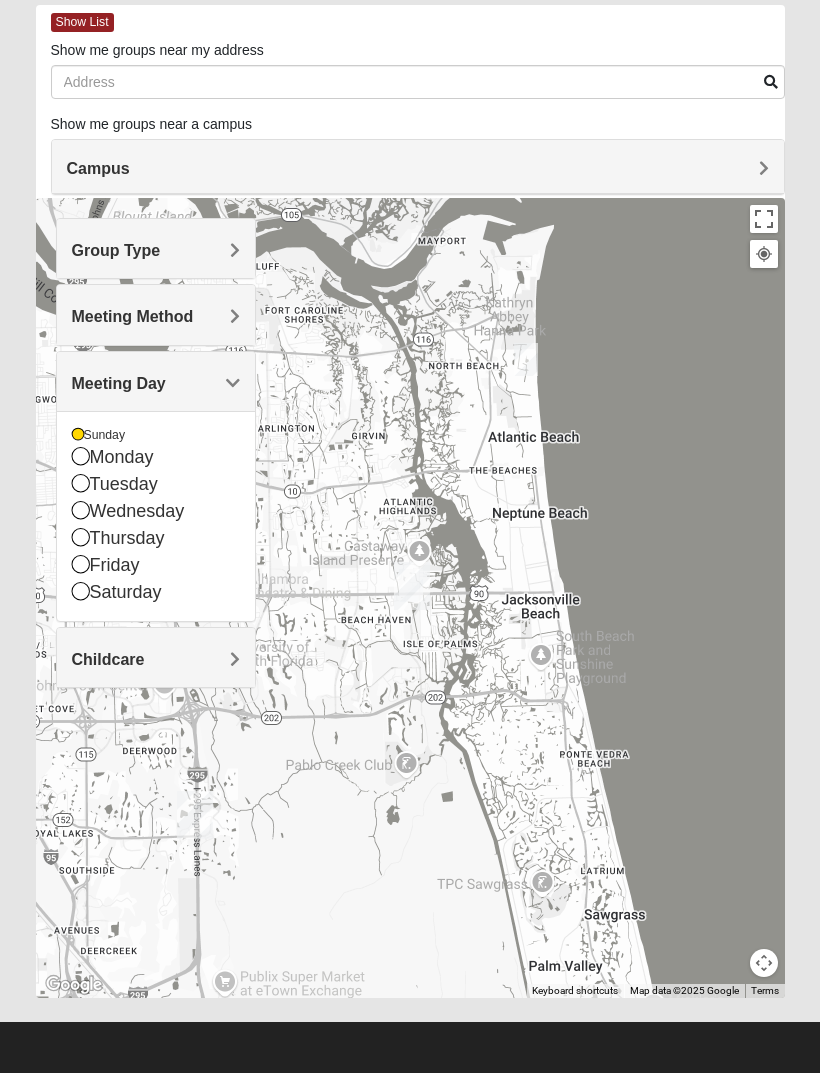 click on "Monday" at bounding box center (156, 457) 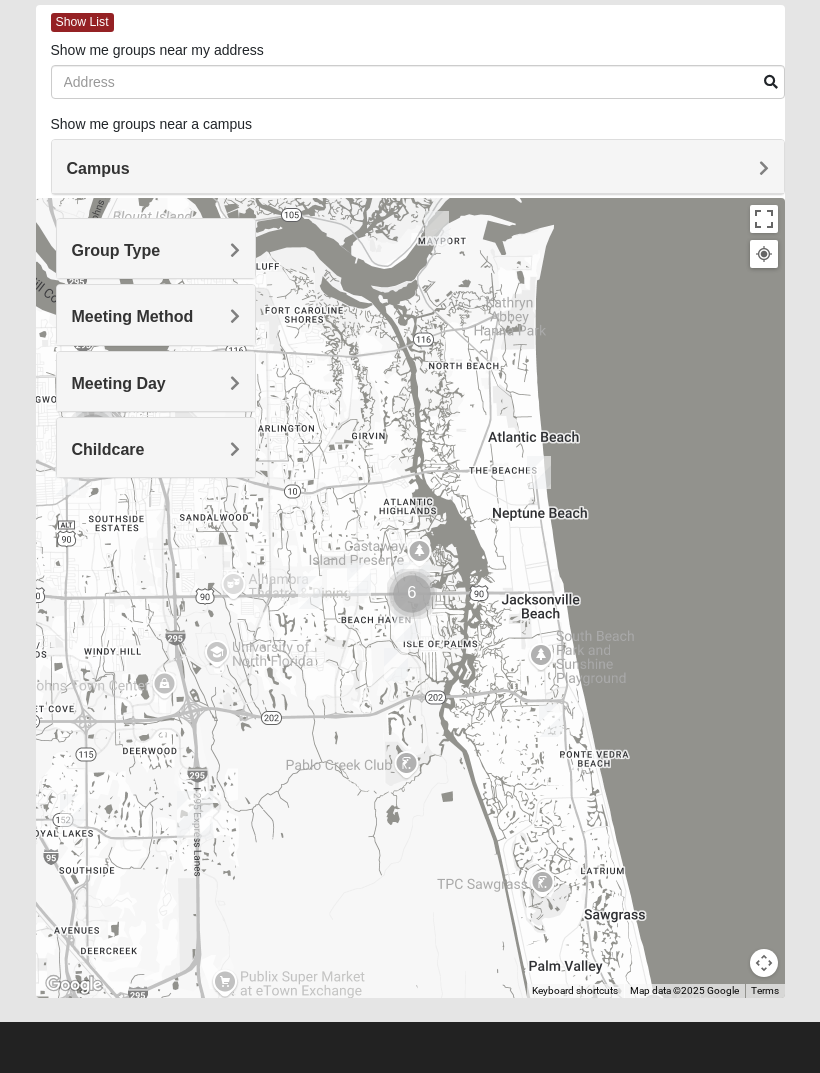click on "Meeting Method" at bounding box center [133, 316] 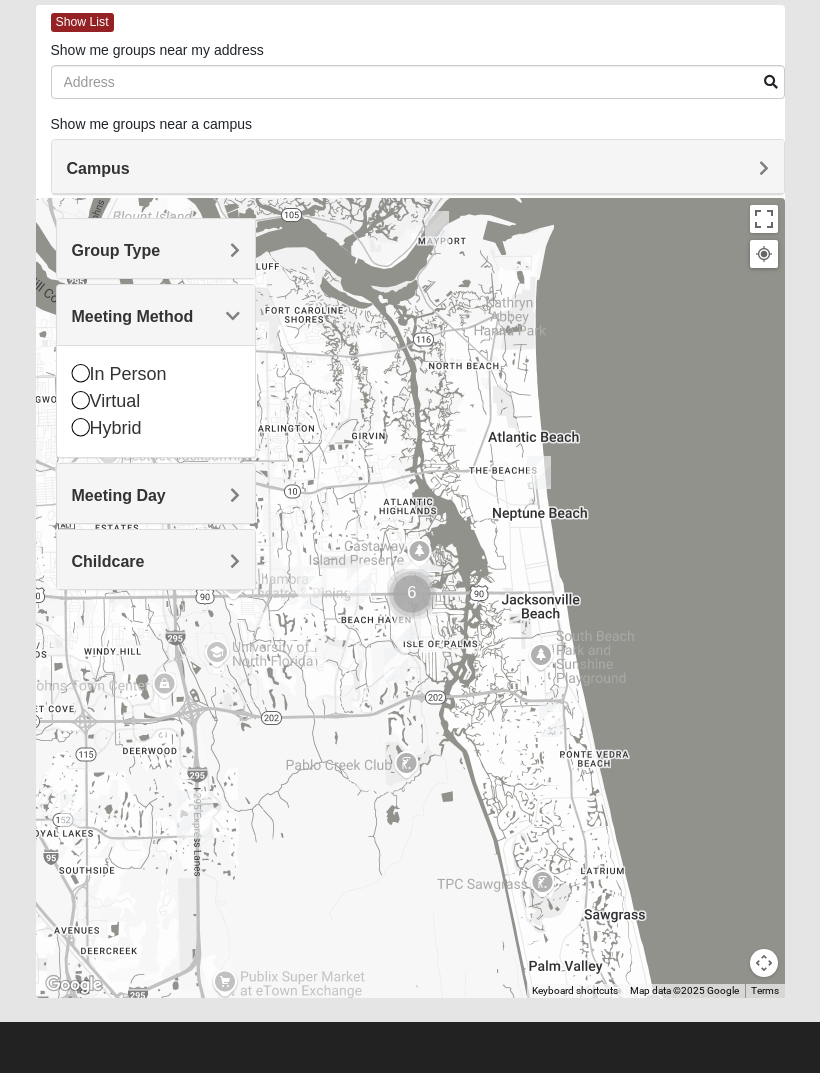 click on "Group Type" at bounding box center (116, 250) 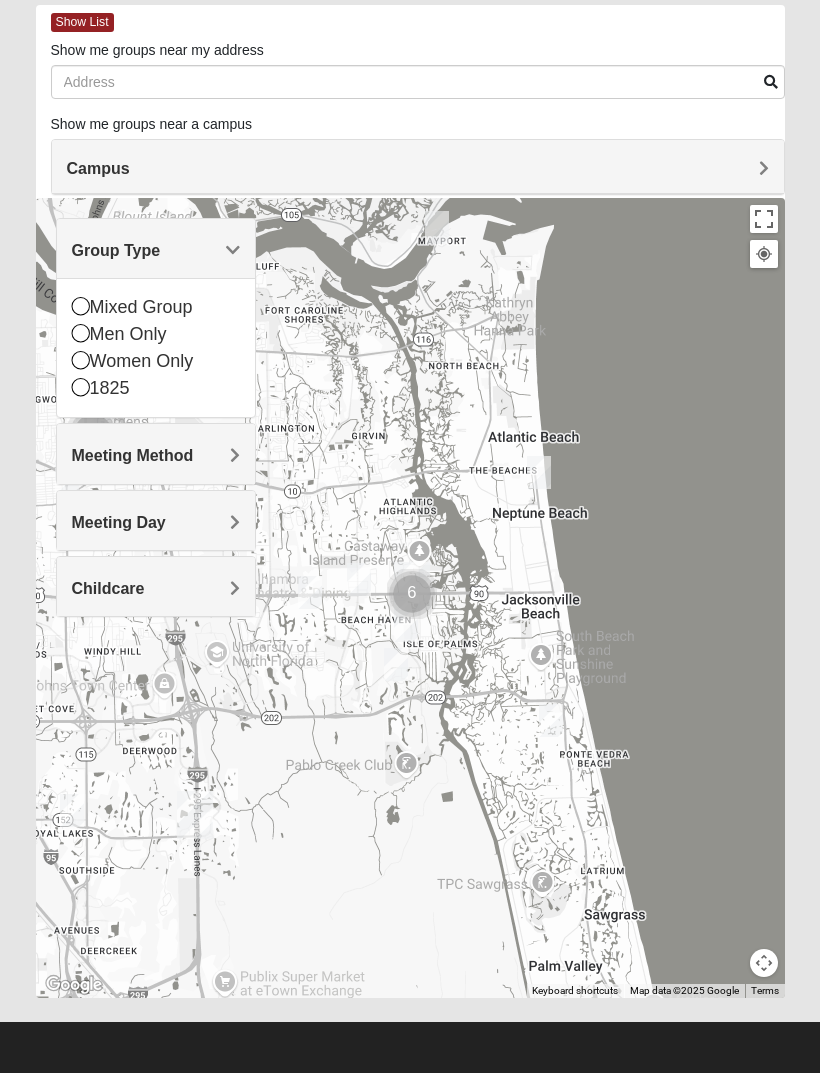 click on "Women Only" at bounding box center [156, 361] 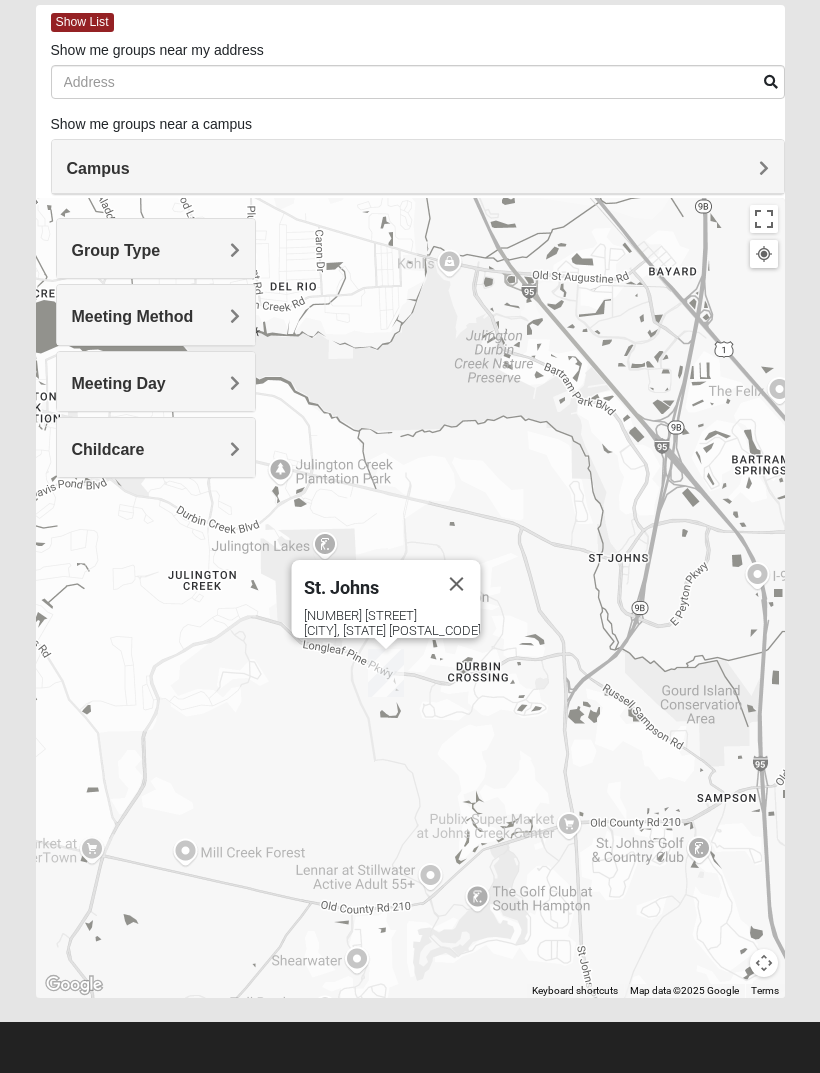click on "Meeting Method
In Person
Virtual
Hybrid" at bounding box center [156, 314] 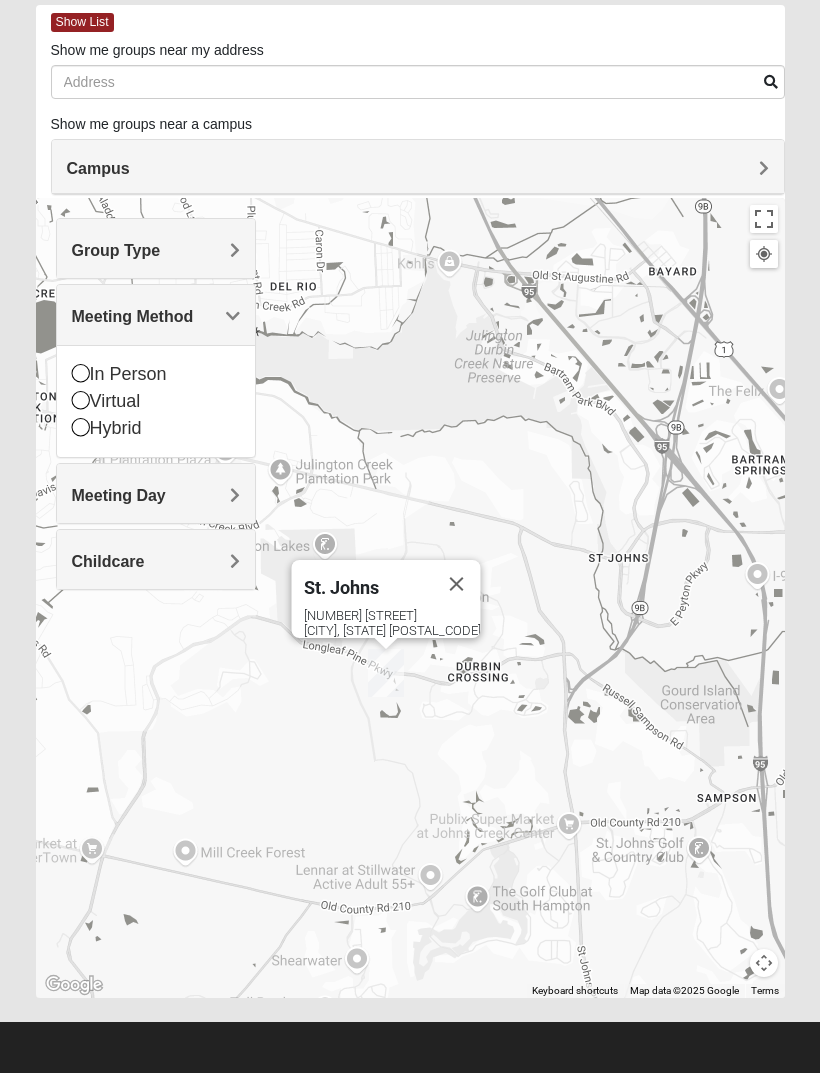 click on "Group Type" at bounding box center (156, 250) 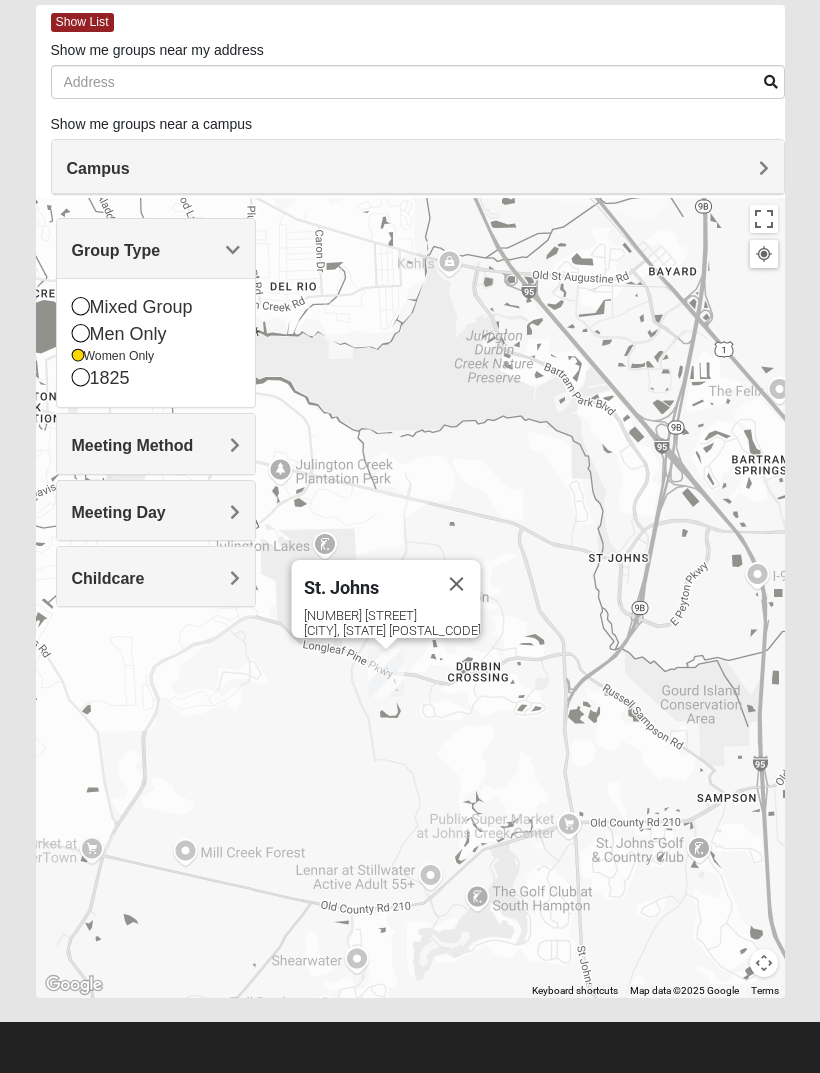 click on "Group Type" at bounding box center (156, 250) 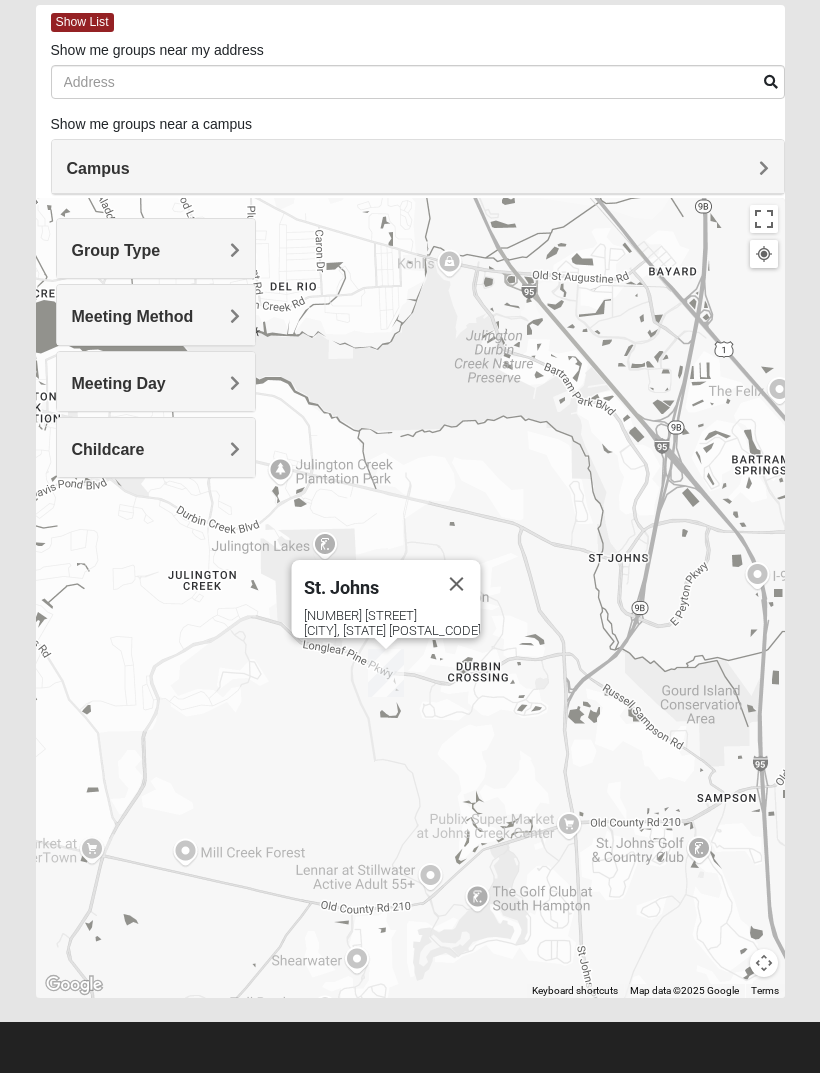 click on "Meeting Method" at bounding box center [156, 316] 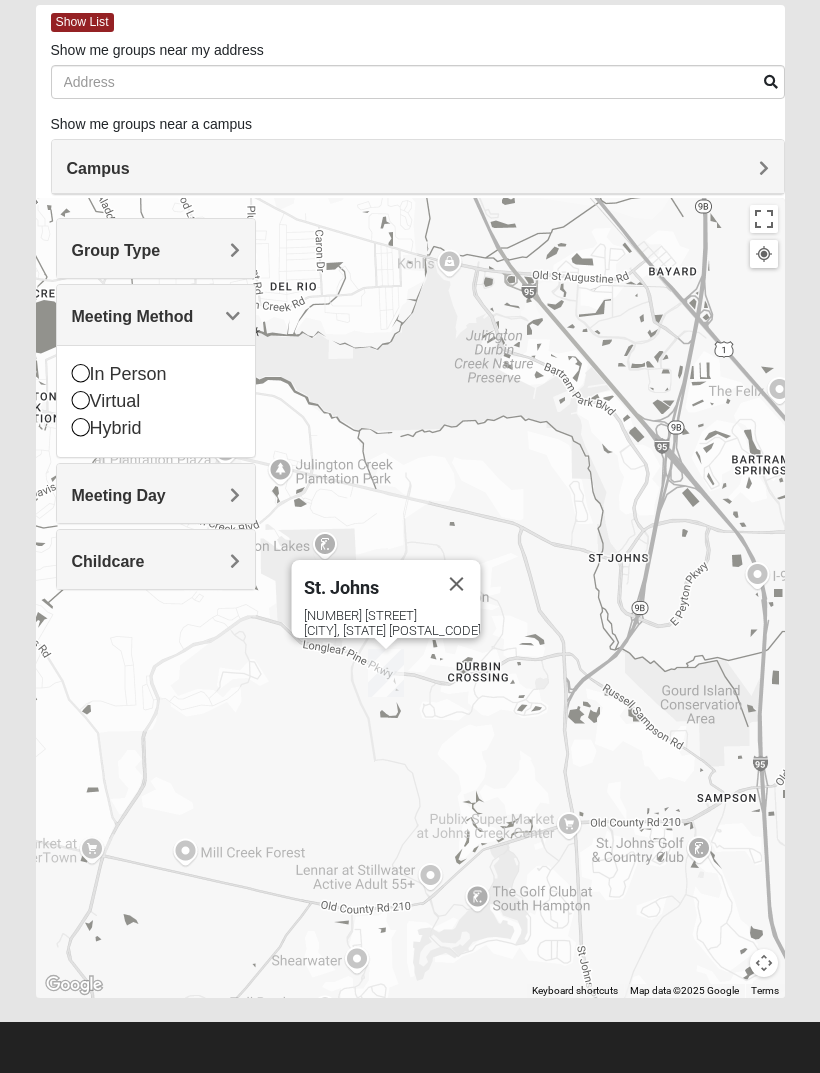 click on "In Person" at bounding box center (156, 374) 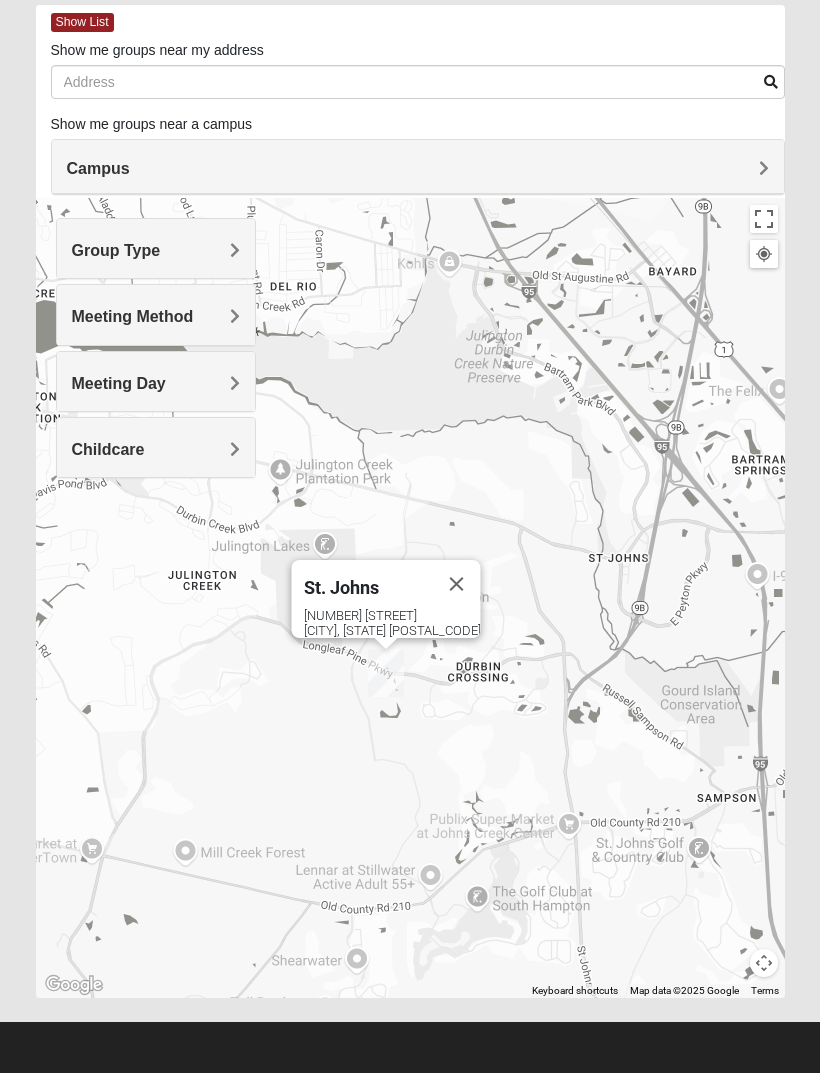 click at bounding box center [457, 584] 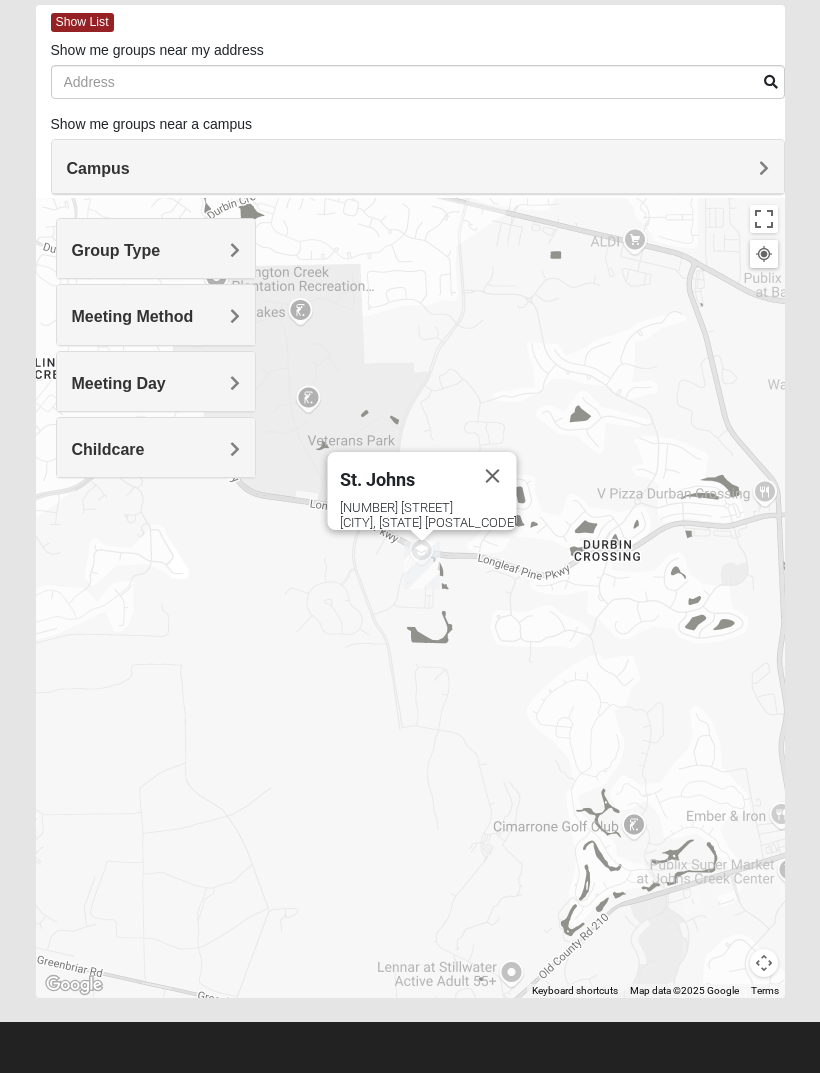 click on "Meeting Day" at bounding box center [156, 383] 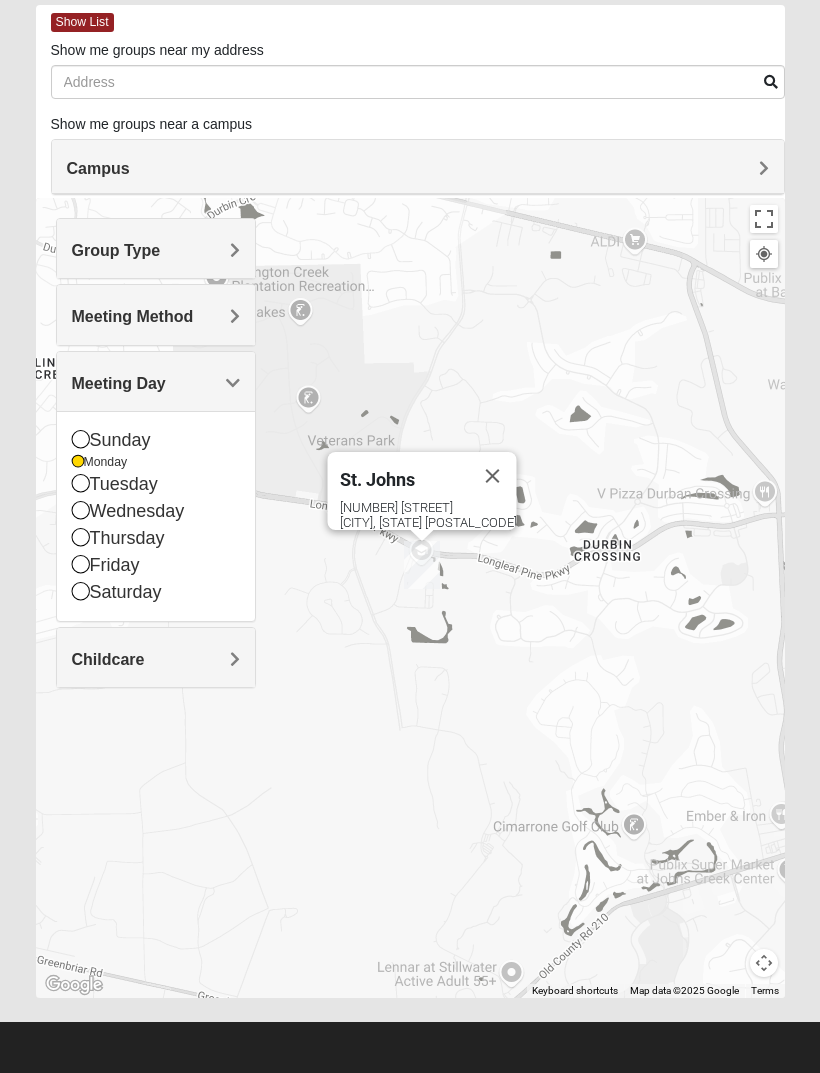 click on "Meeting Day" at bounding box center (156, 383) 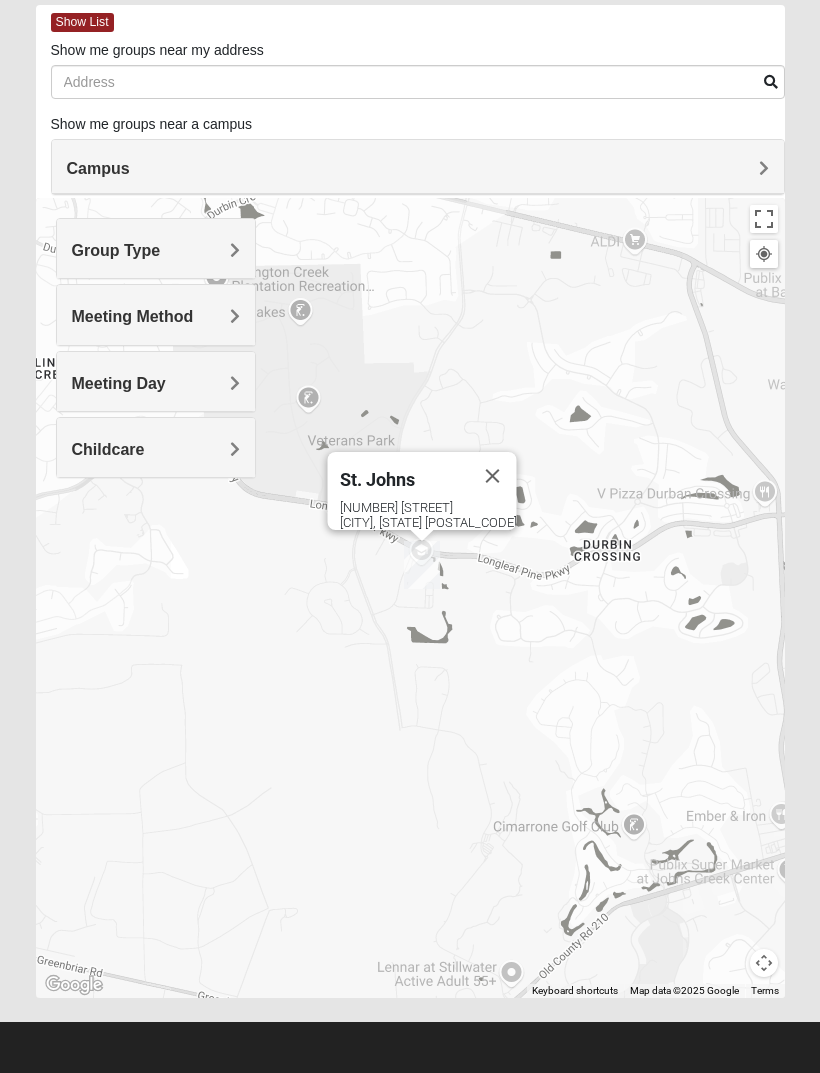 click on "Childcare" at bounding box center [156, 449] 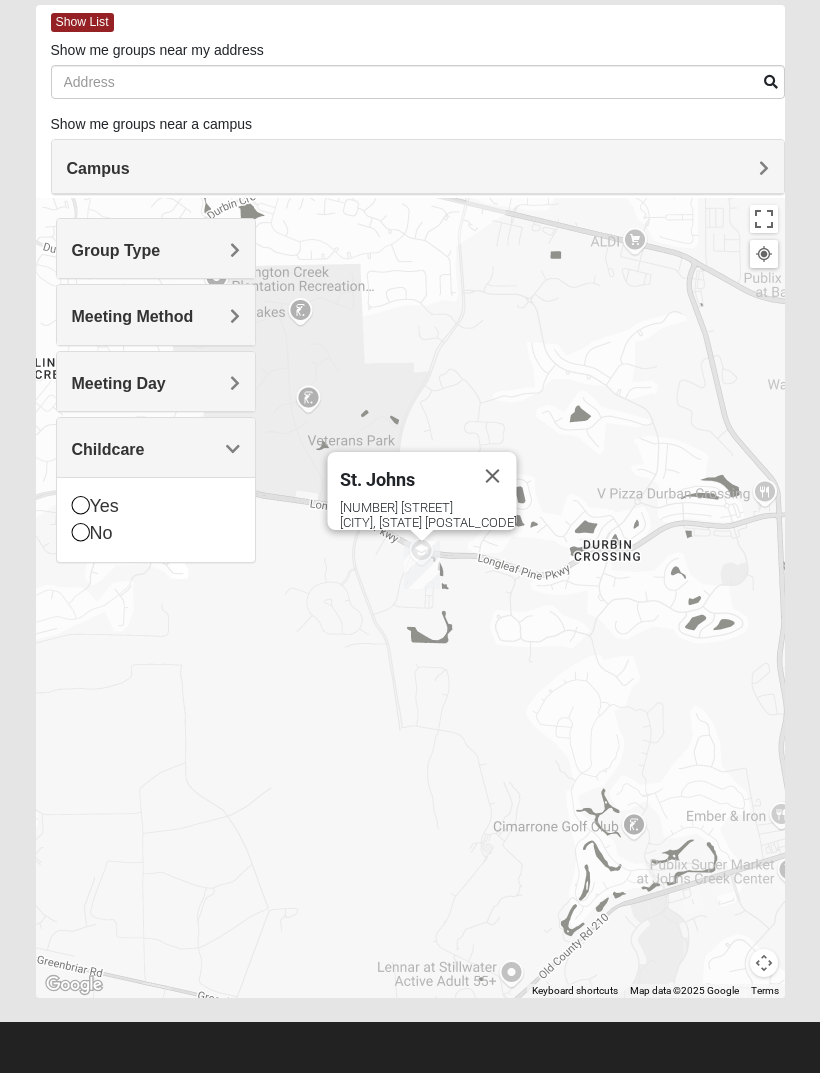 click on "Childcare" at bounding box center (156, 449) 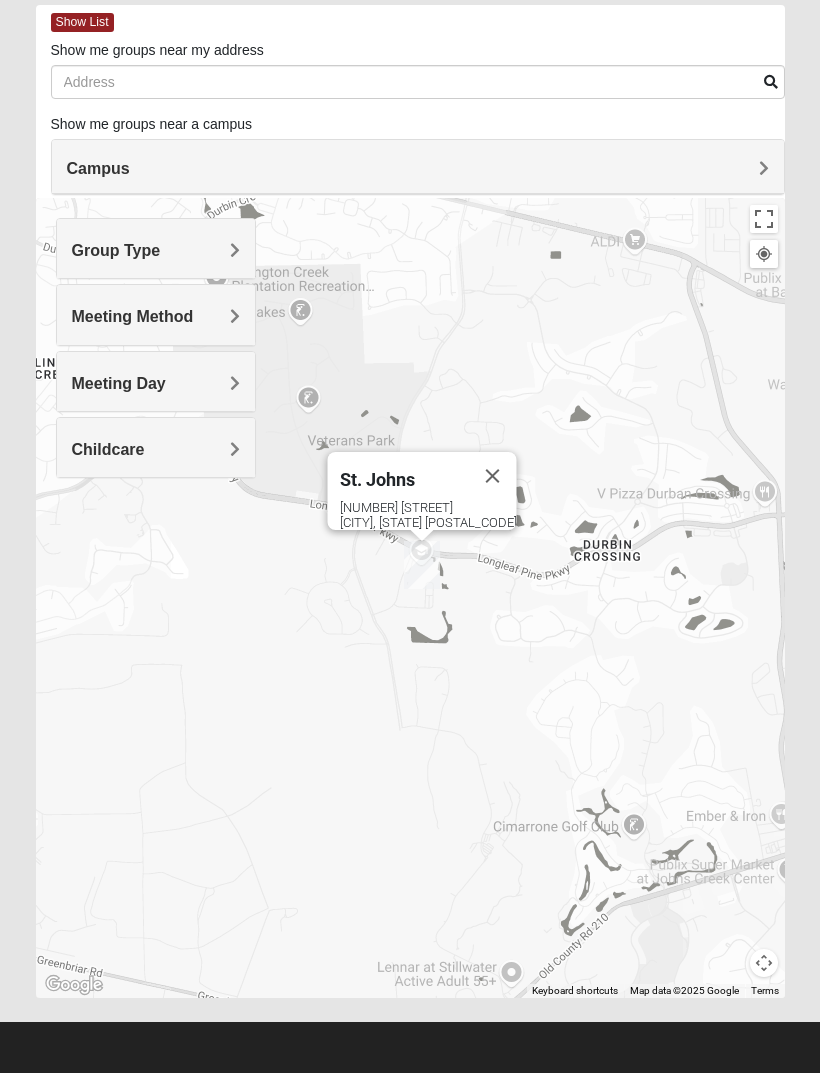 click on "Meeting Method" at bounding box center (133, 316) 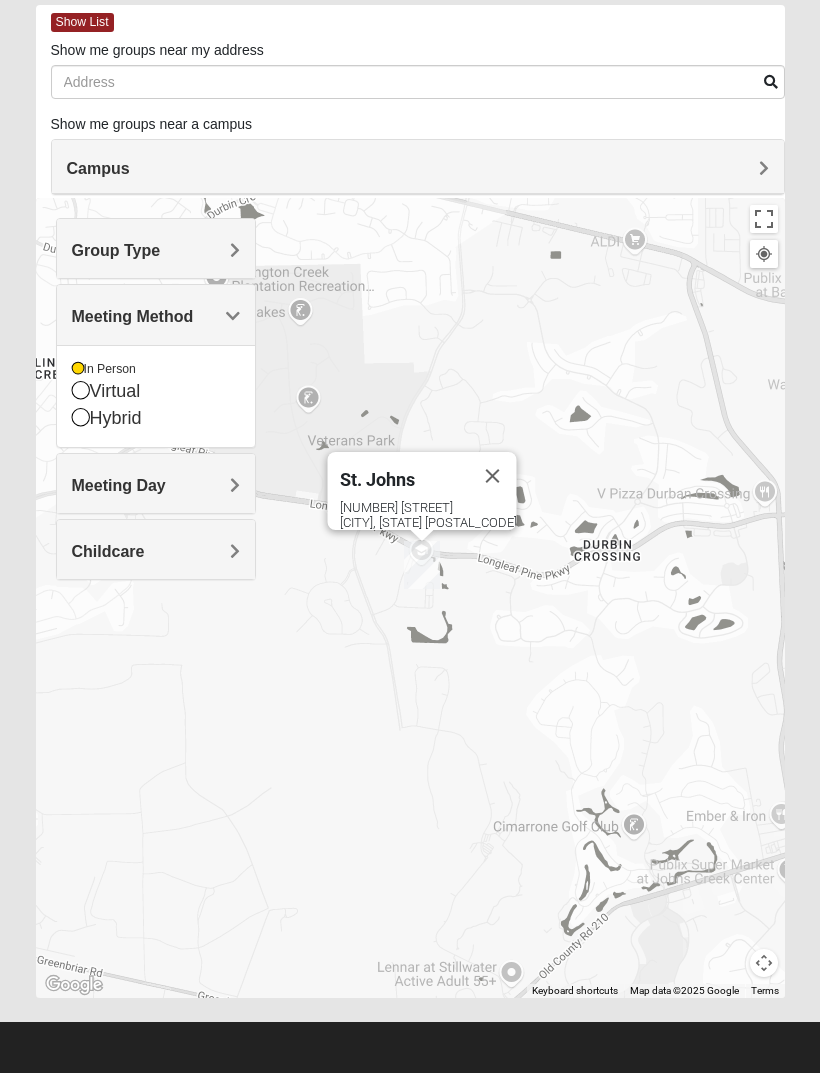 click on "Meeting Method" at bounding box center (156, 314) 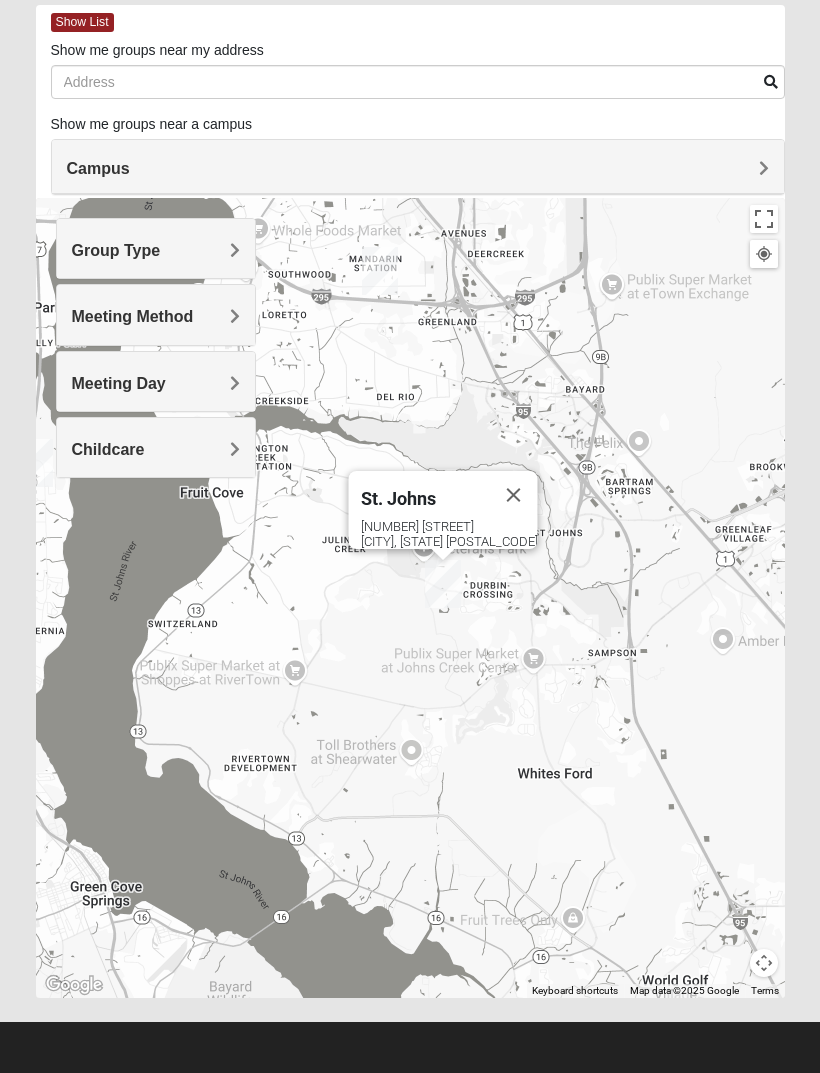 click at bounding box center (514, 495) 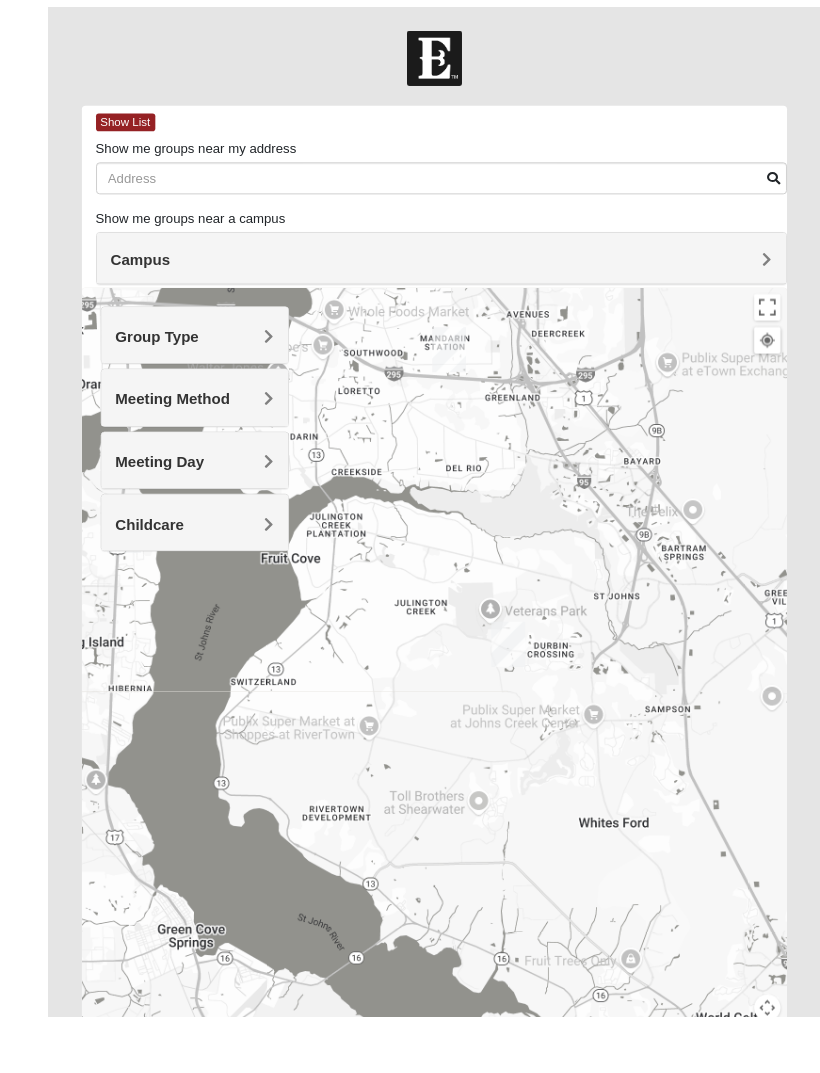 scroll, scrollTop: 94, scrollLeft: 0, axis: vertical 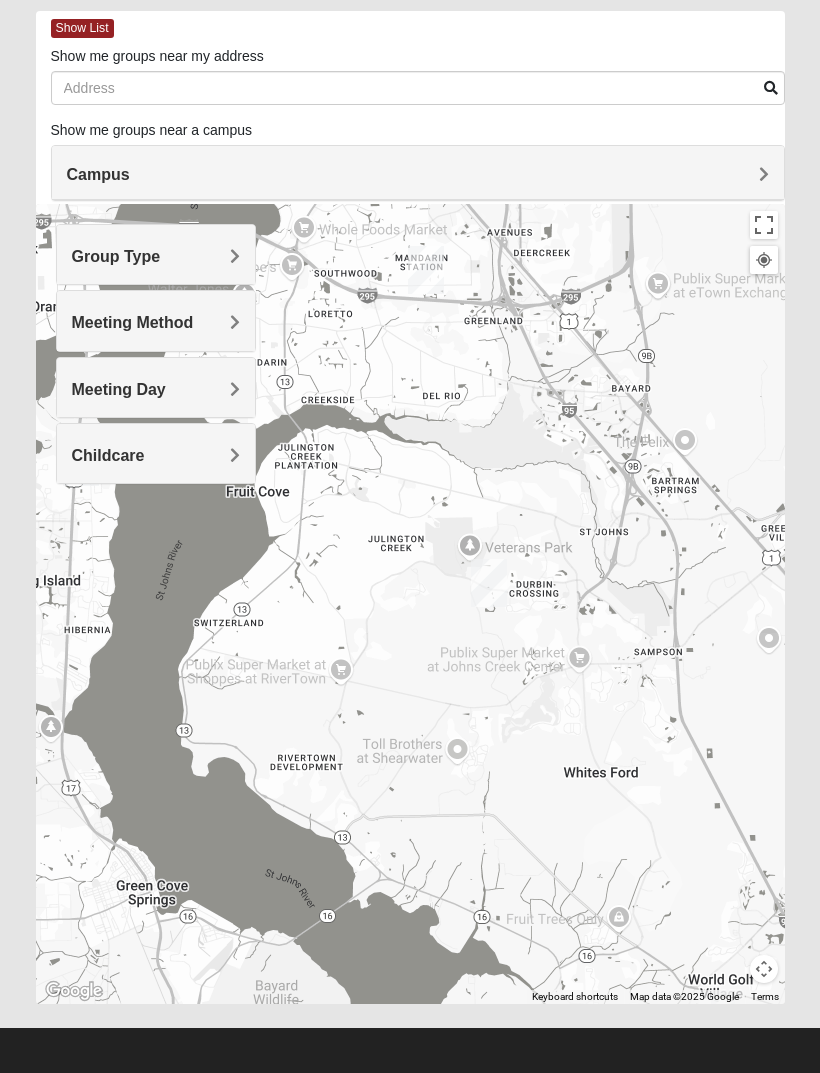 click on "Meeting Method" at bounding box center [156, 320] 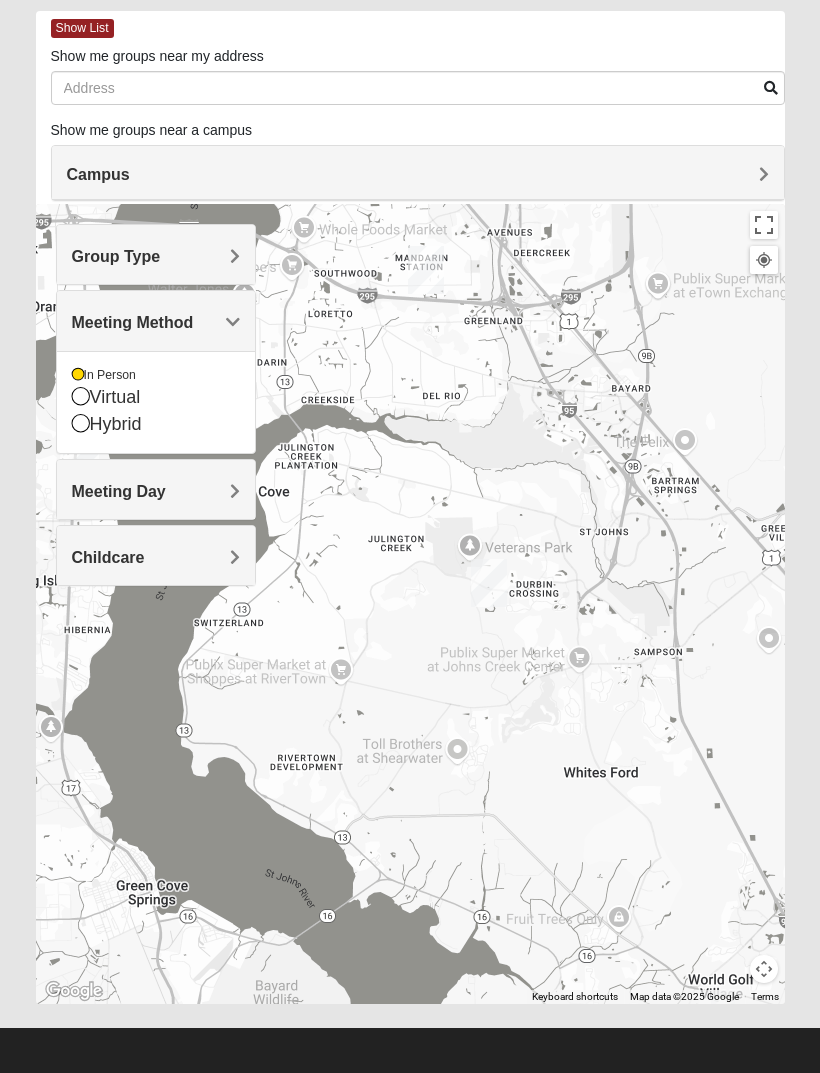 click on "Meeting Method" at bounding box center (156, 322) 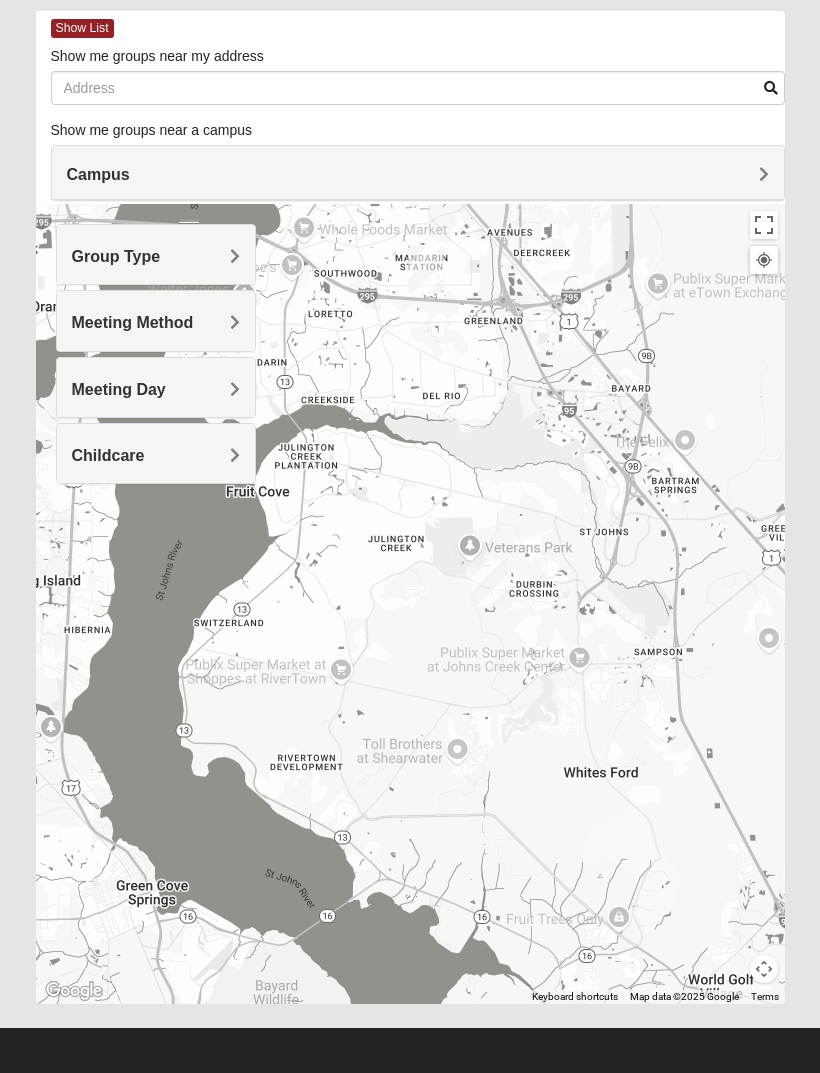click on "Meeting Day" at bounding box center (156, 389) 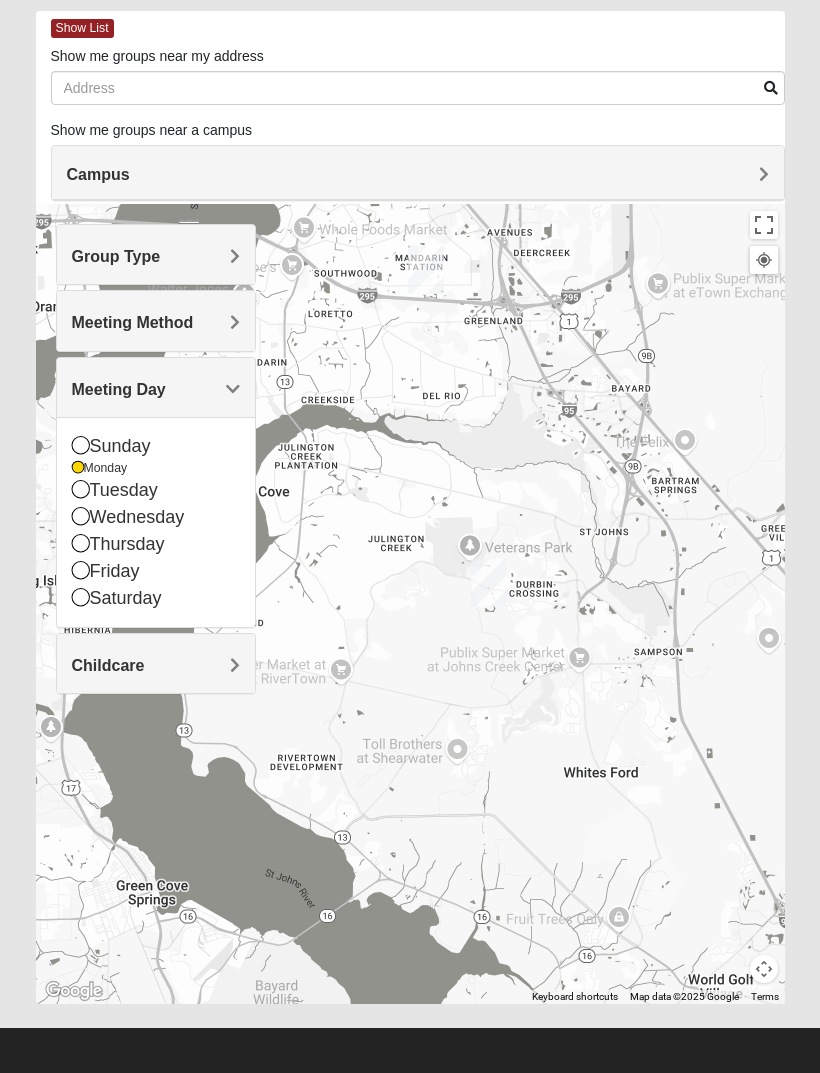 click on "Group Type" at bounding box center [156, 256] 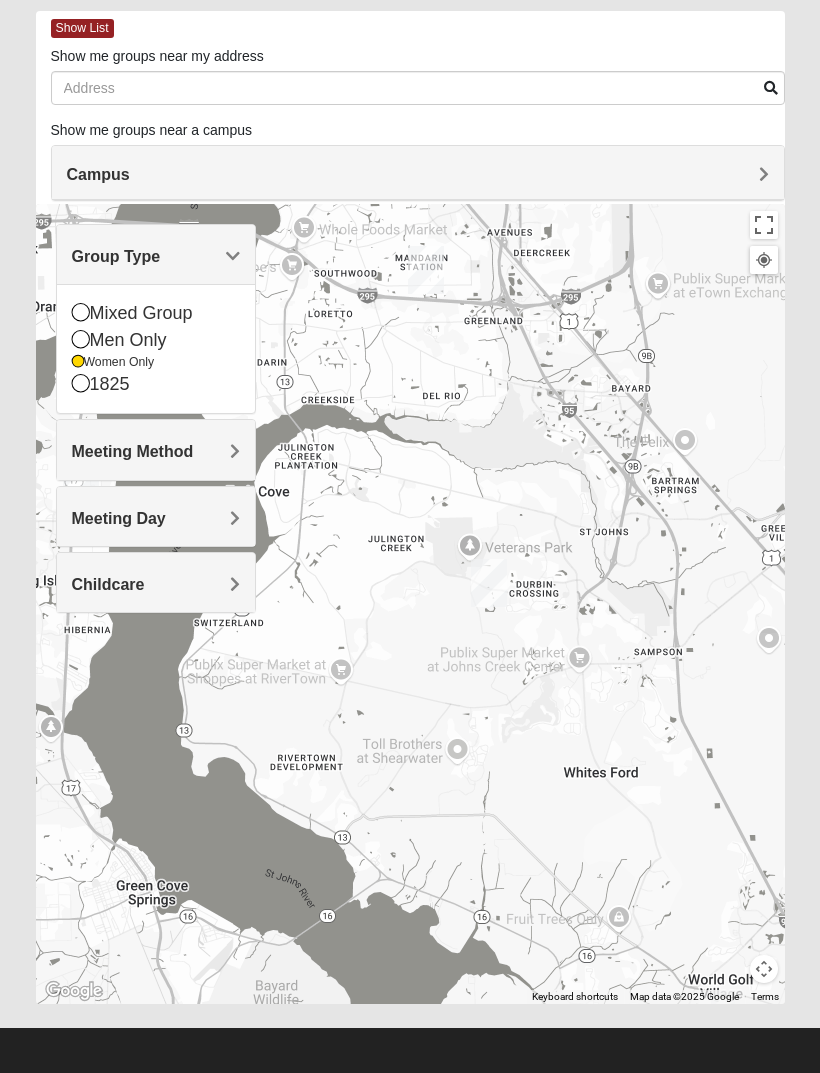 click on "Meeting Method" at bounding box center [156, 451] 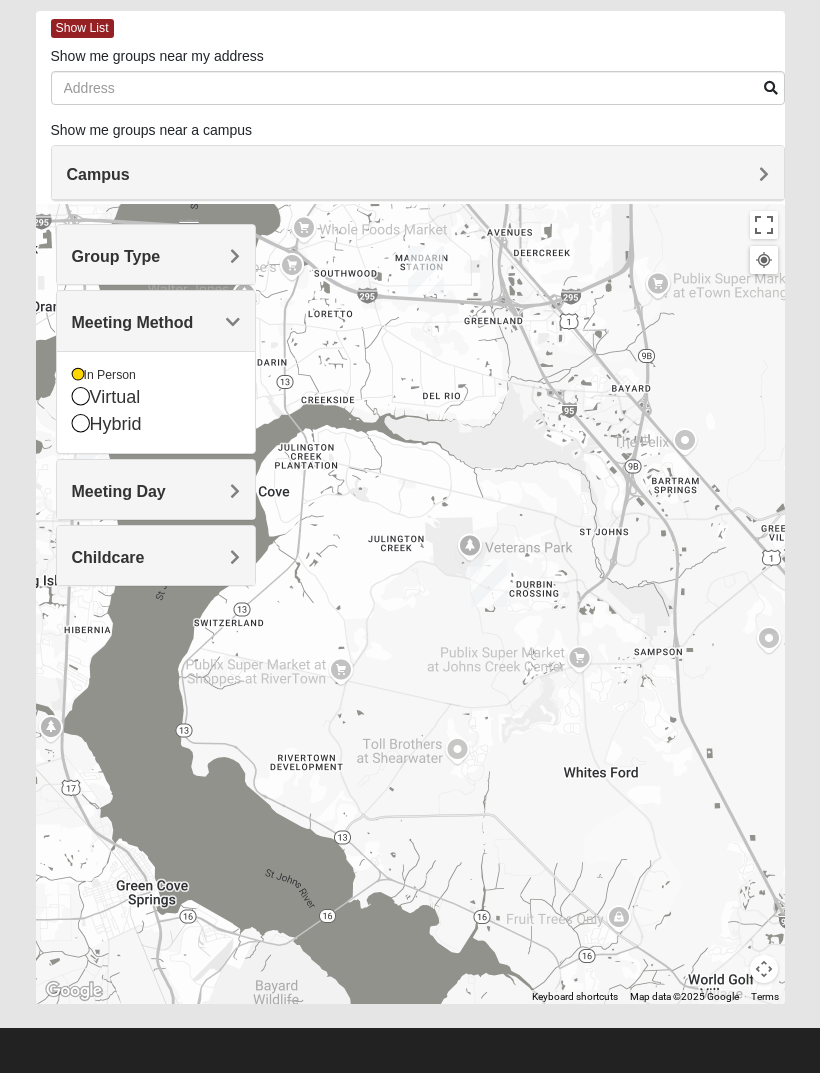 click on "Meeting Day" at bounding box center [156, 491] 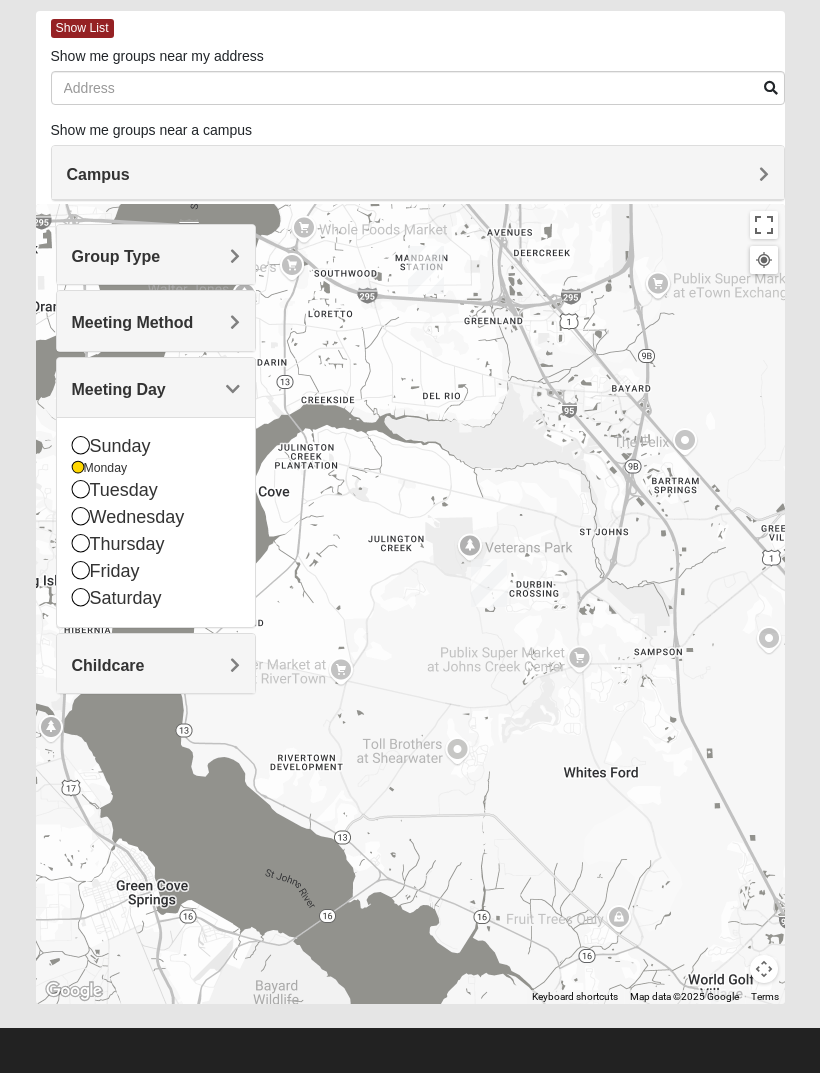click on "Meeting Day" at bounding box center (156, 389) 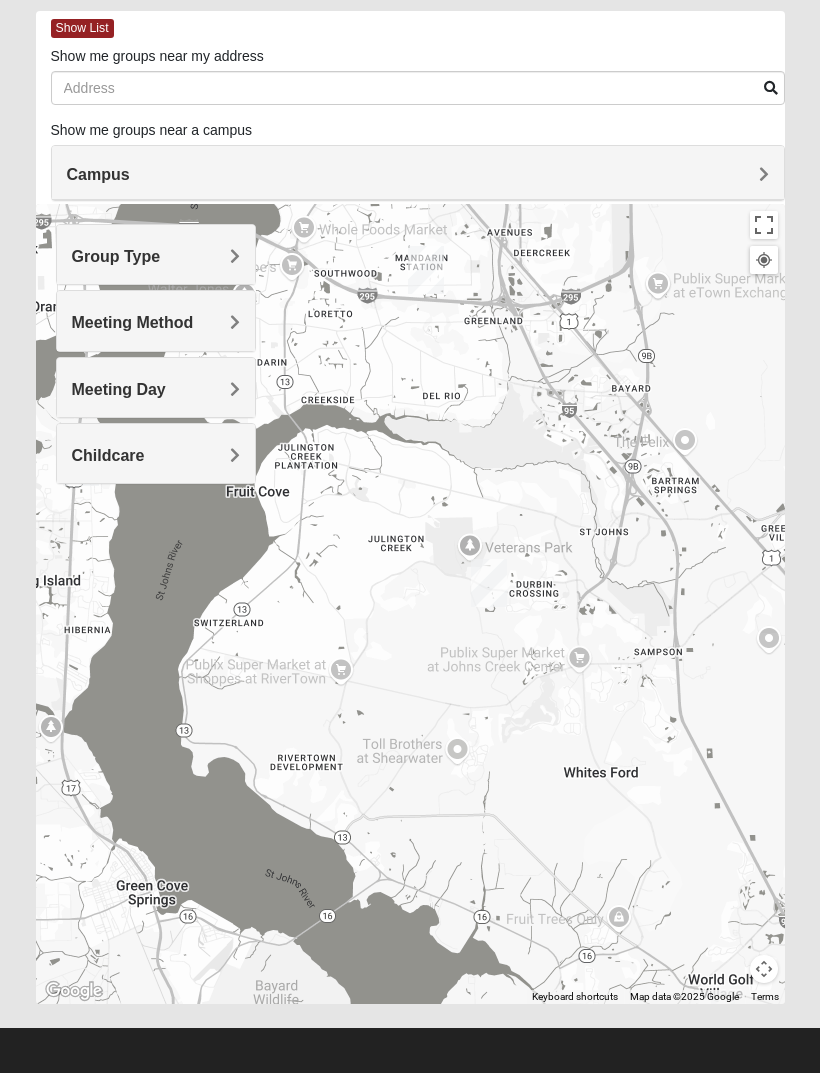click on "Meeting Method" at bounding box center [156, 322] 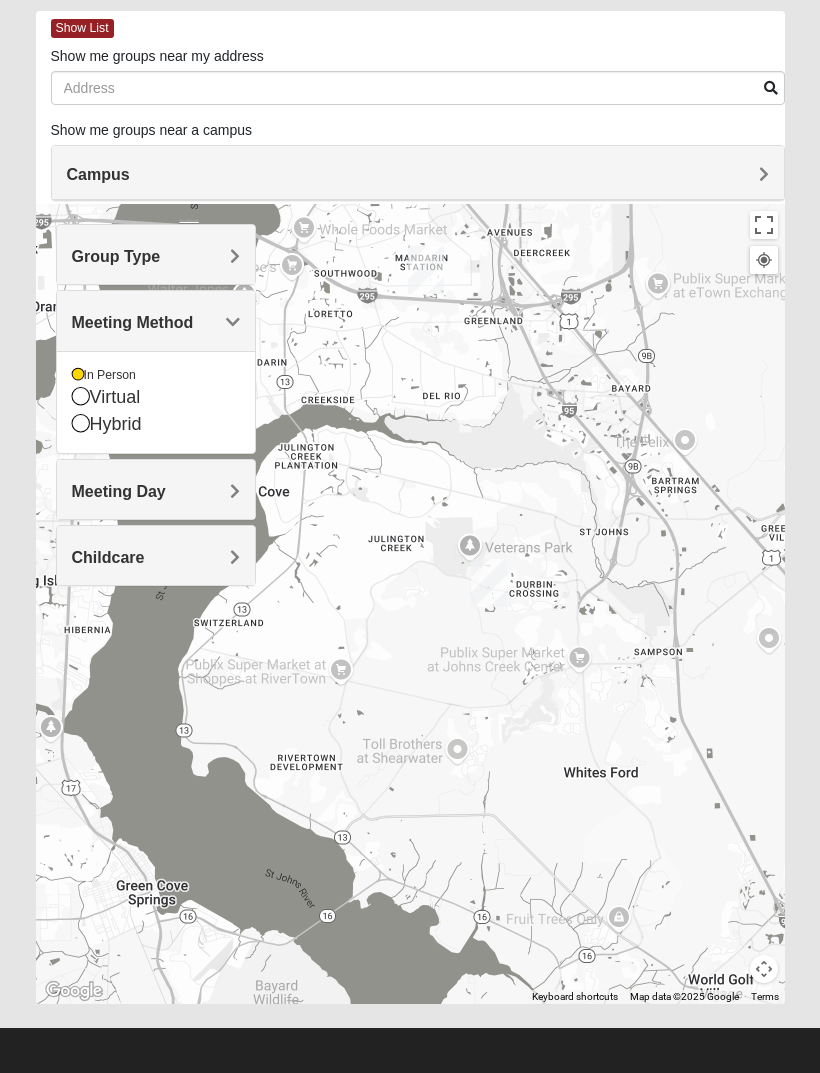 click on "Meeting Method" at bounding box center (156, 322) 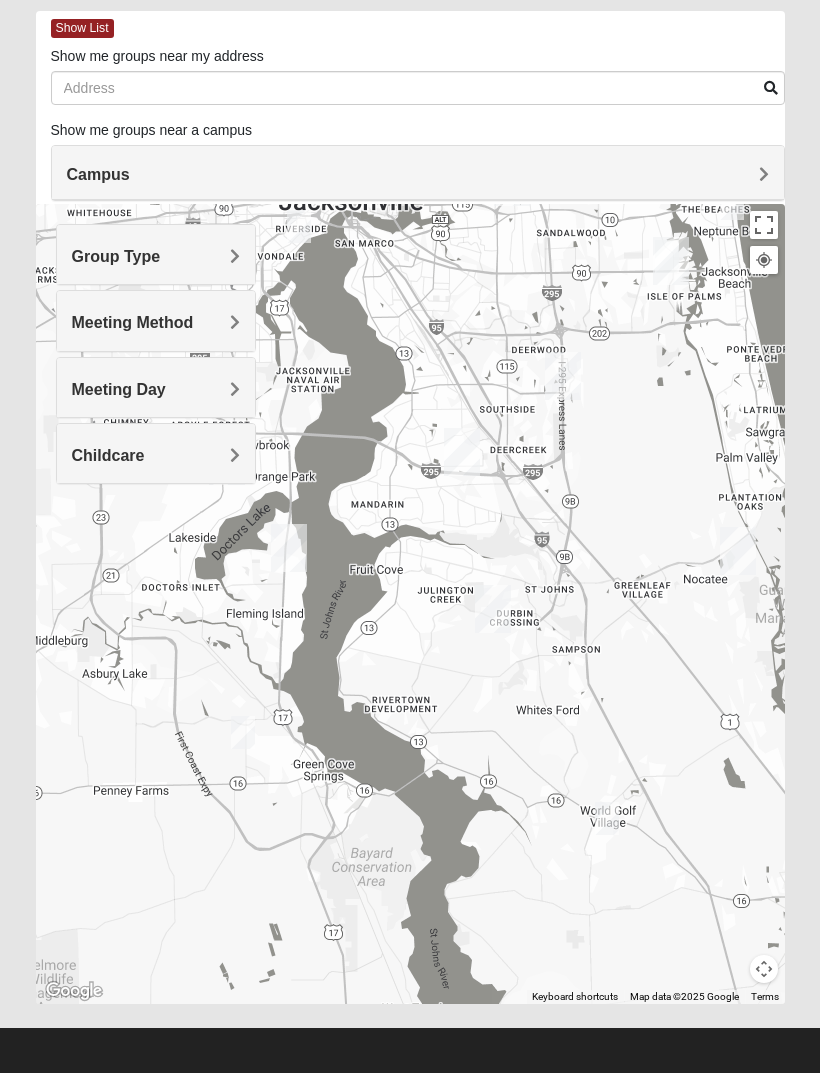click on "Meeting Day" at bounding box center (156, 387) 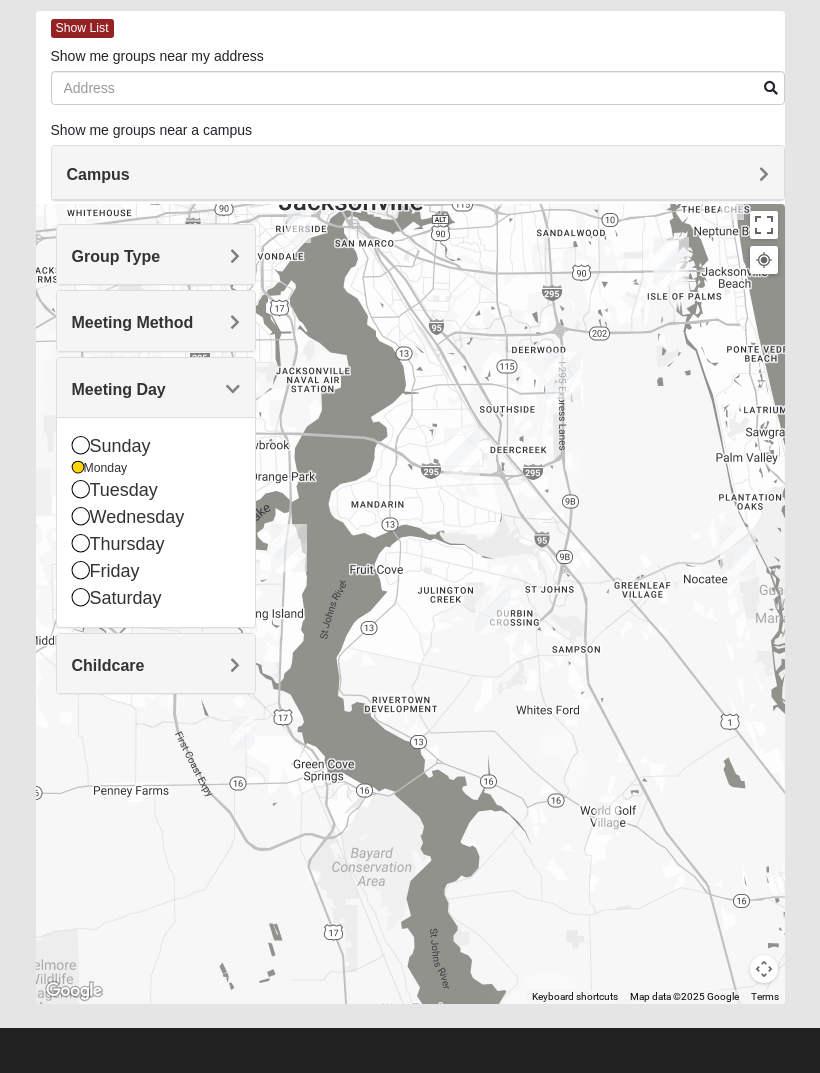 click on "Tuesday" at bounding box center (156, 490) 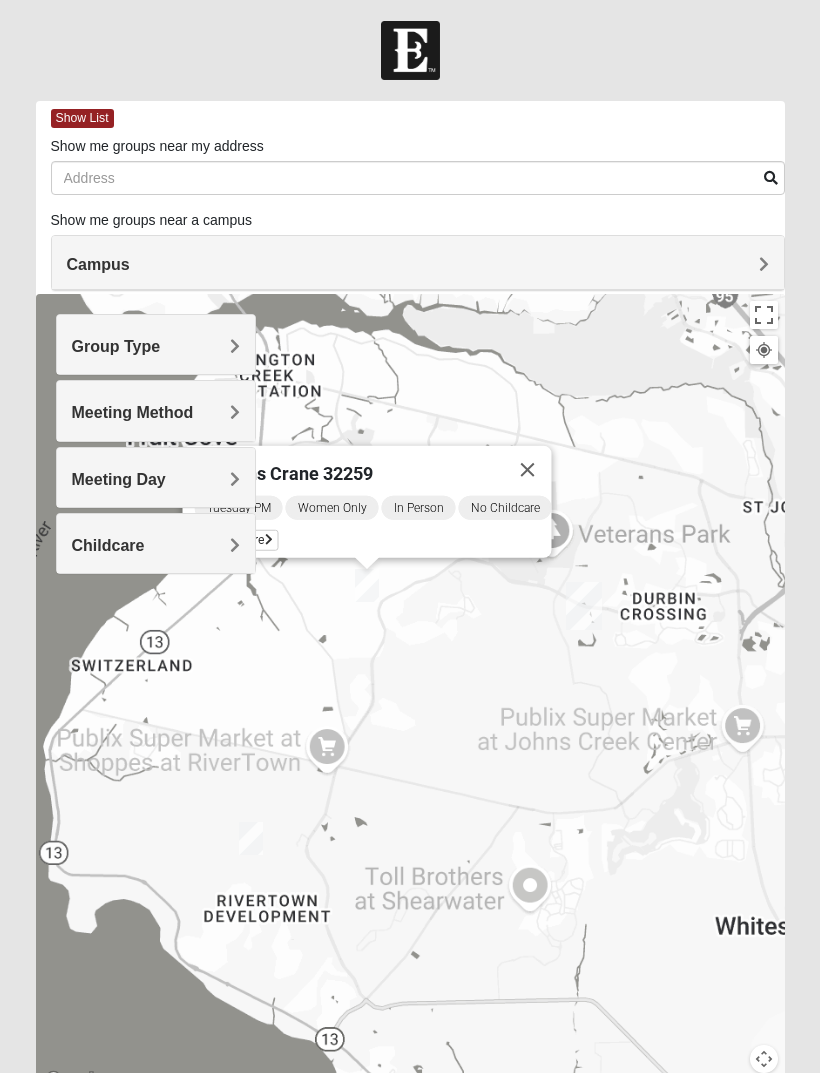 scroll, scrollTop: 2, scrollLeft: 0, axis: vertical 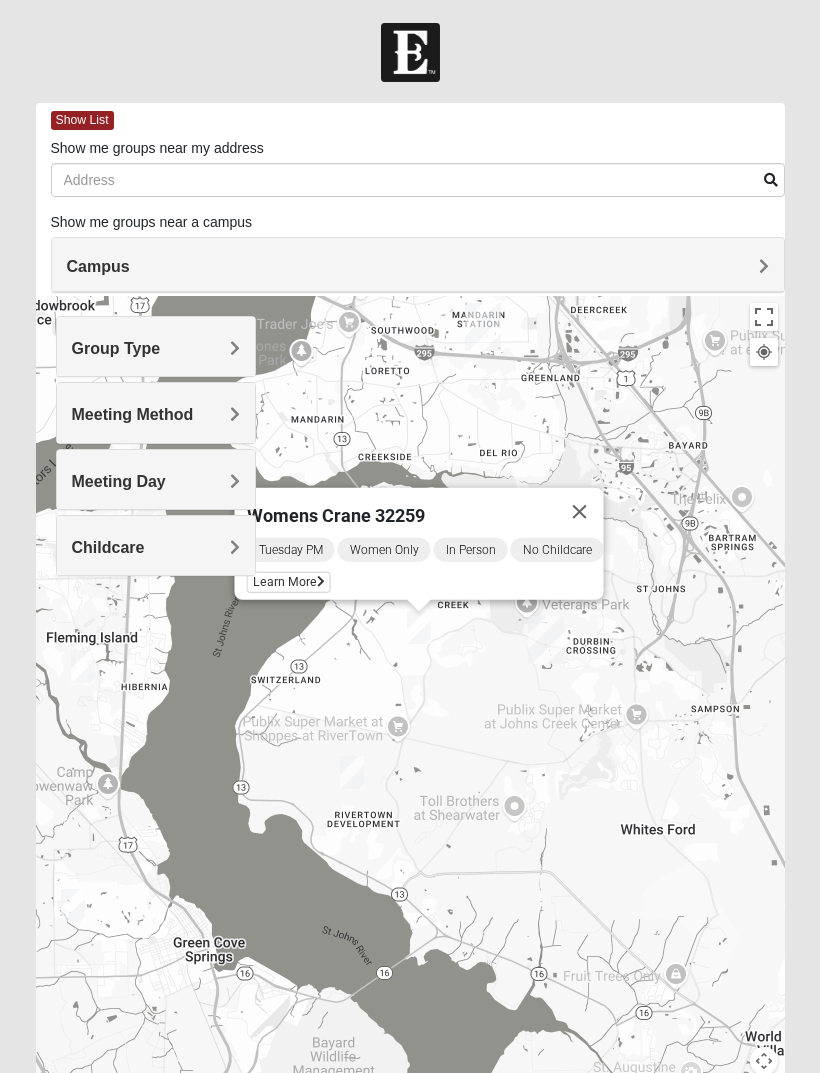 click at bounding box center (580, 512) 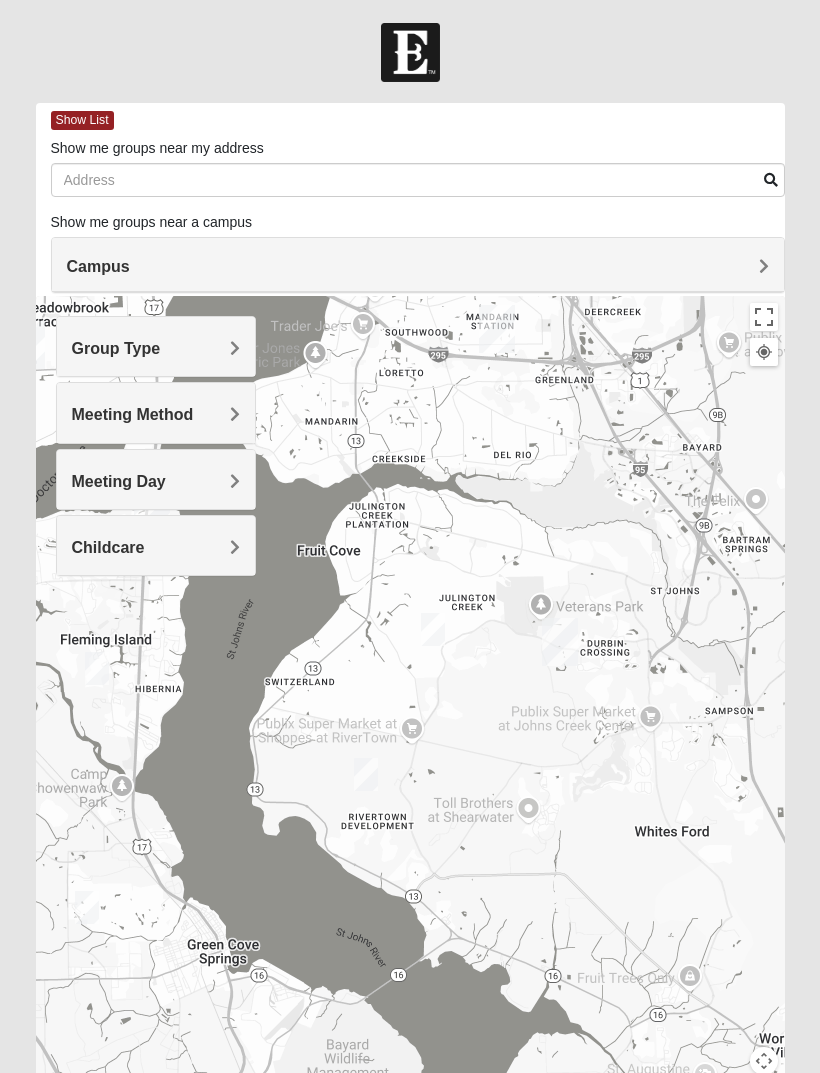 click on "Meeting Method" at bounding box center (133, 414) 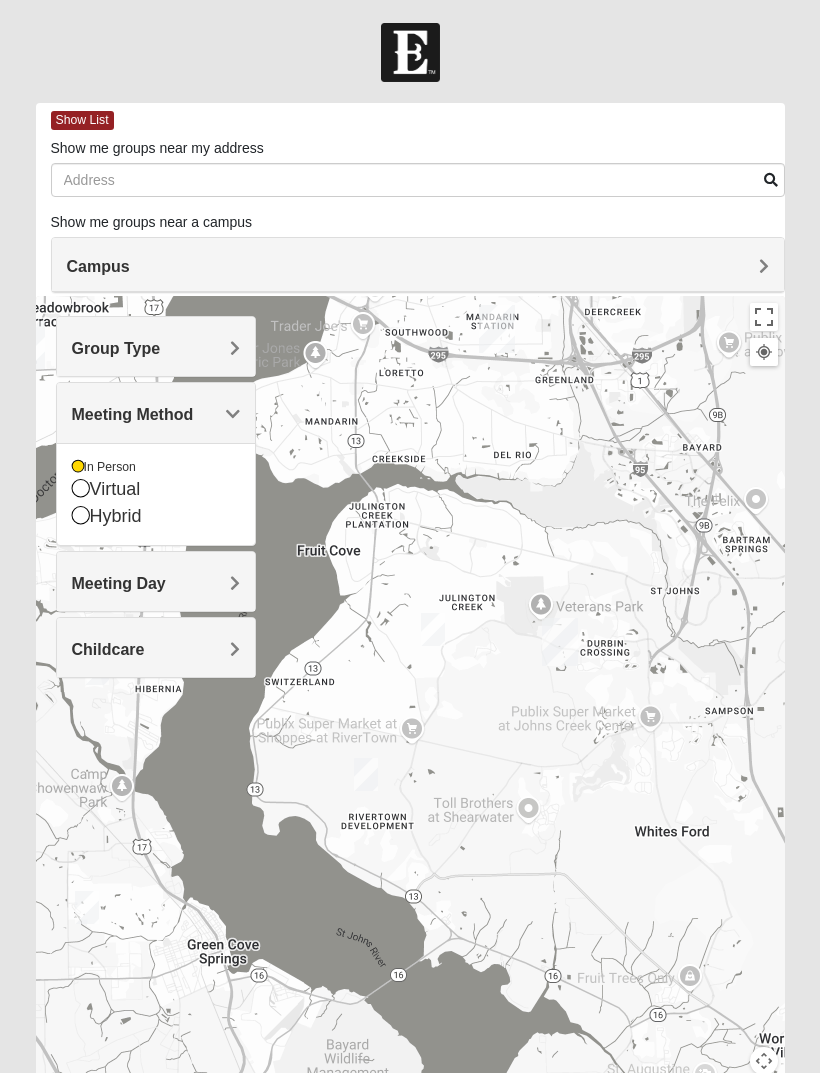 click on "Meeting Day" at bounding box center [156, 581] 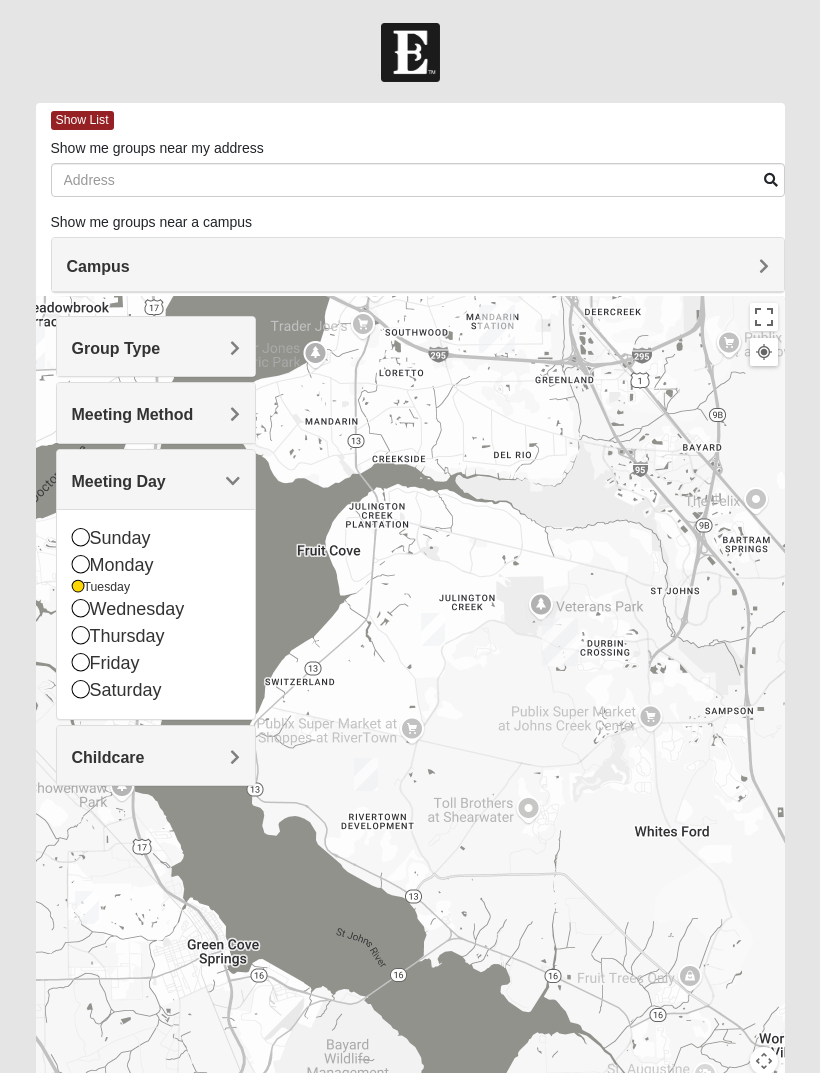 click on "Wednesday" at bounding box center (156, 609) 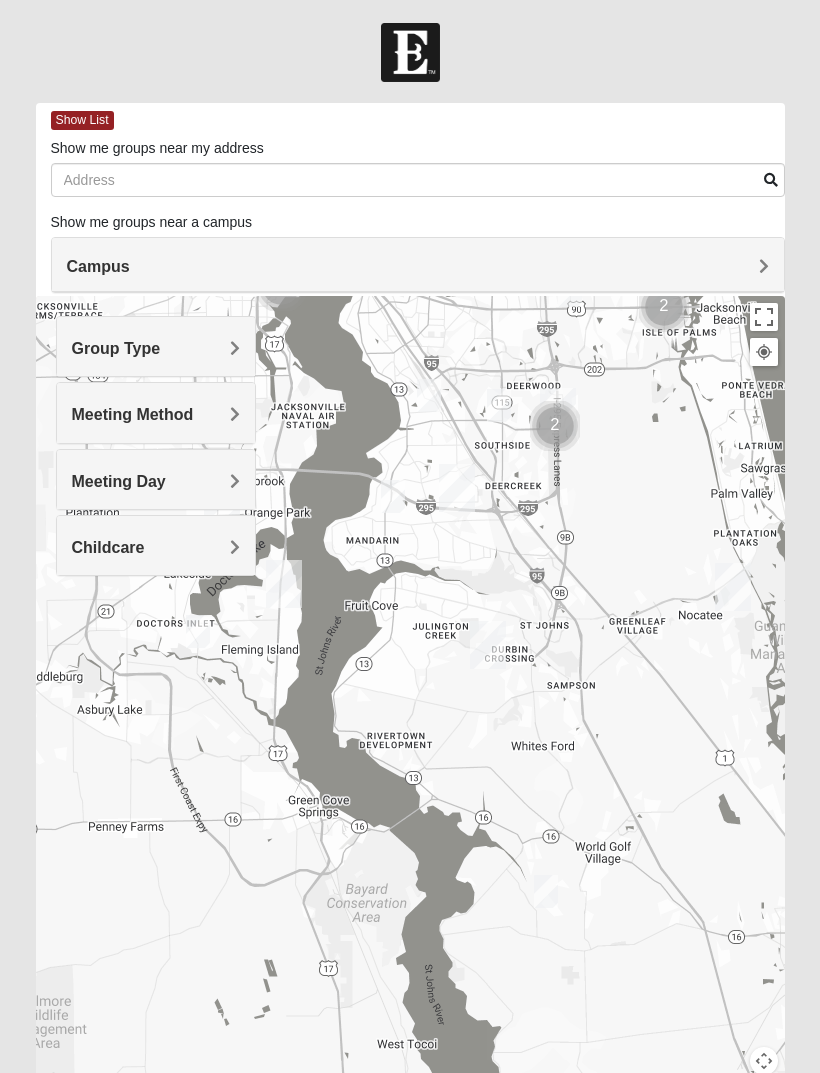 click on "Meeting Day" at bounding box center (156, 481) 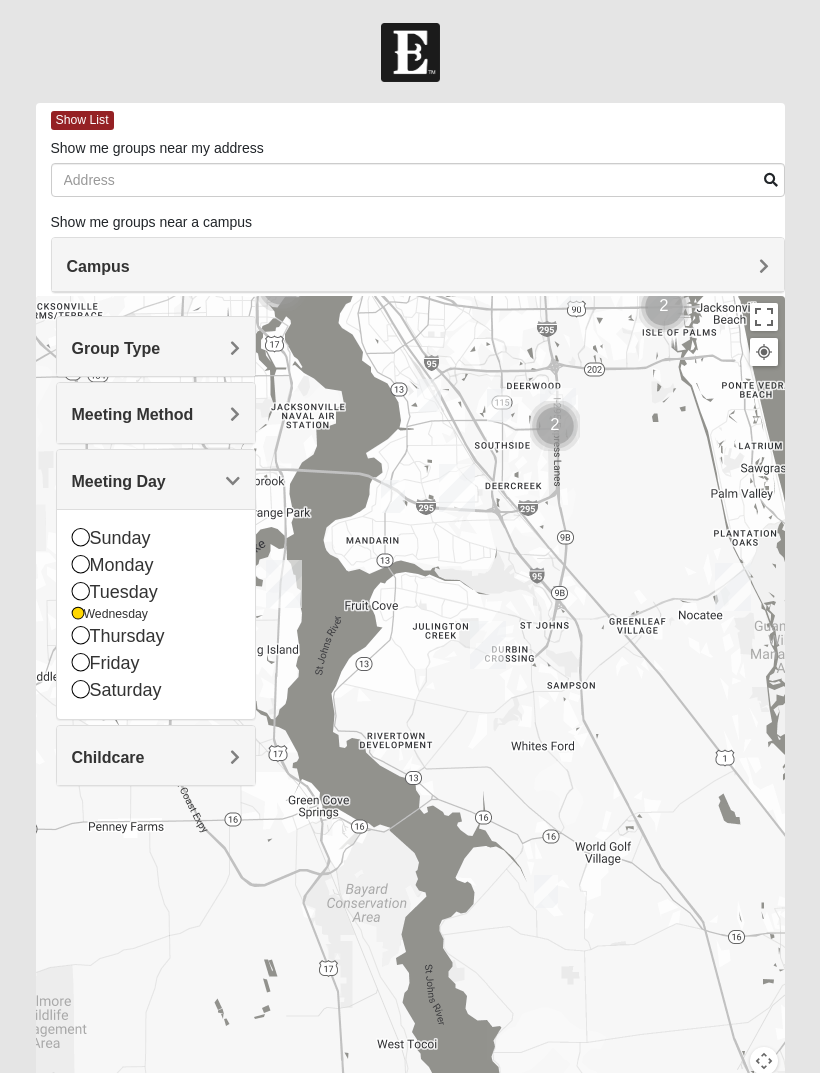 click on "Thursday" at bounding box center (156, 636) 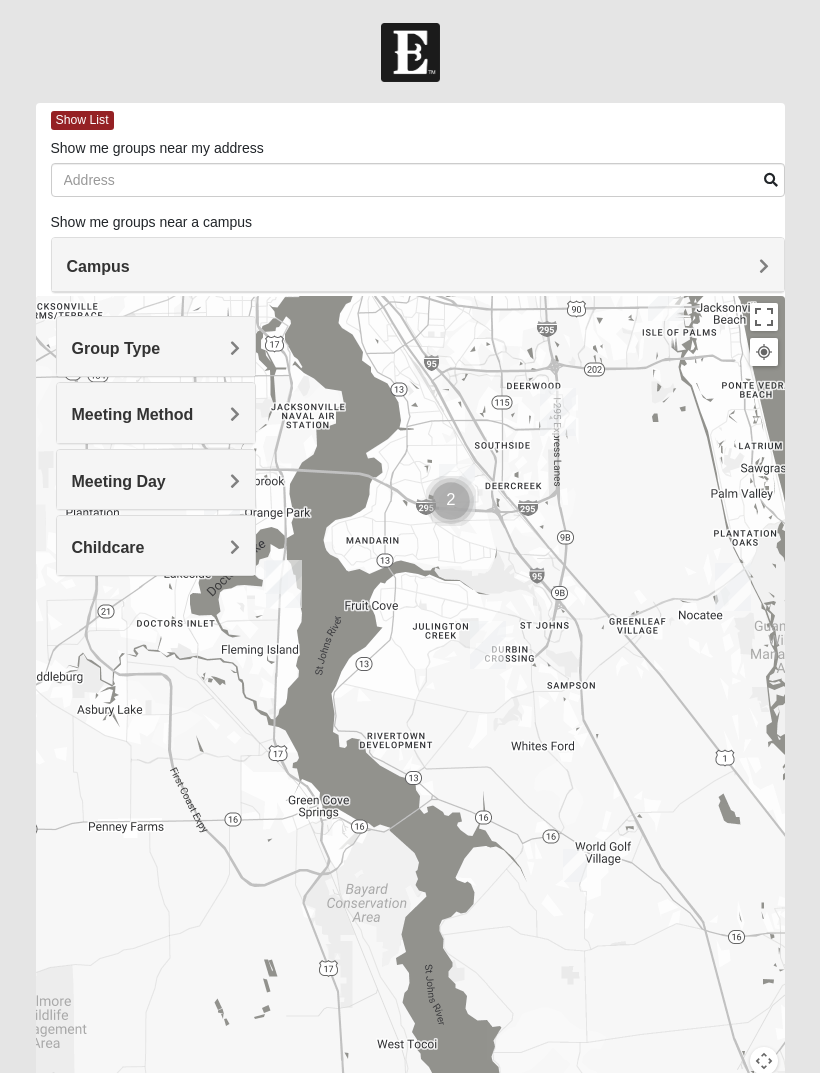 click on "Meeting Day" at bounding box center [156, 481] 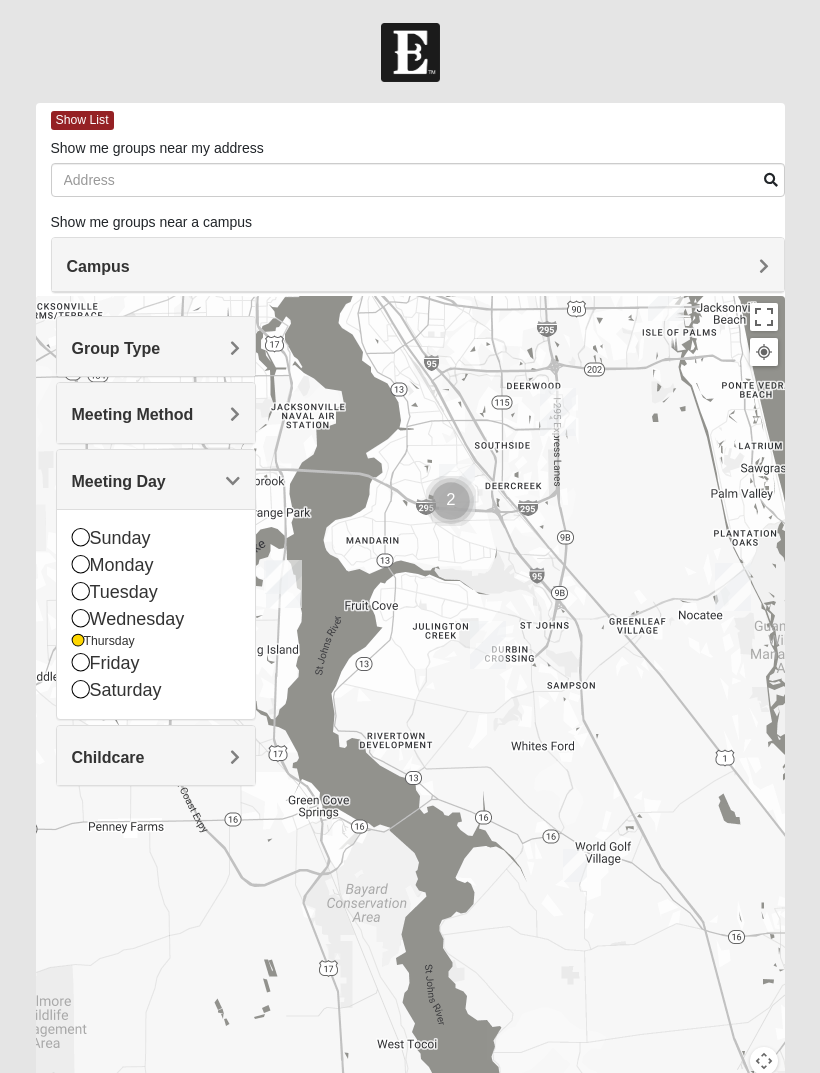 click on "Saturday" at bounding box center [156, 690] 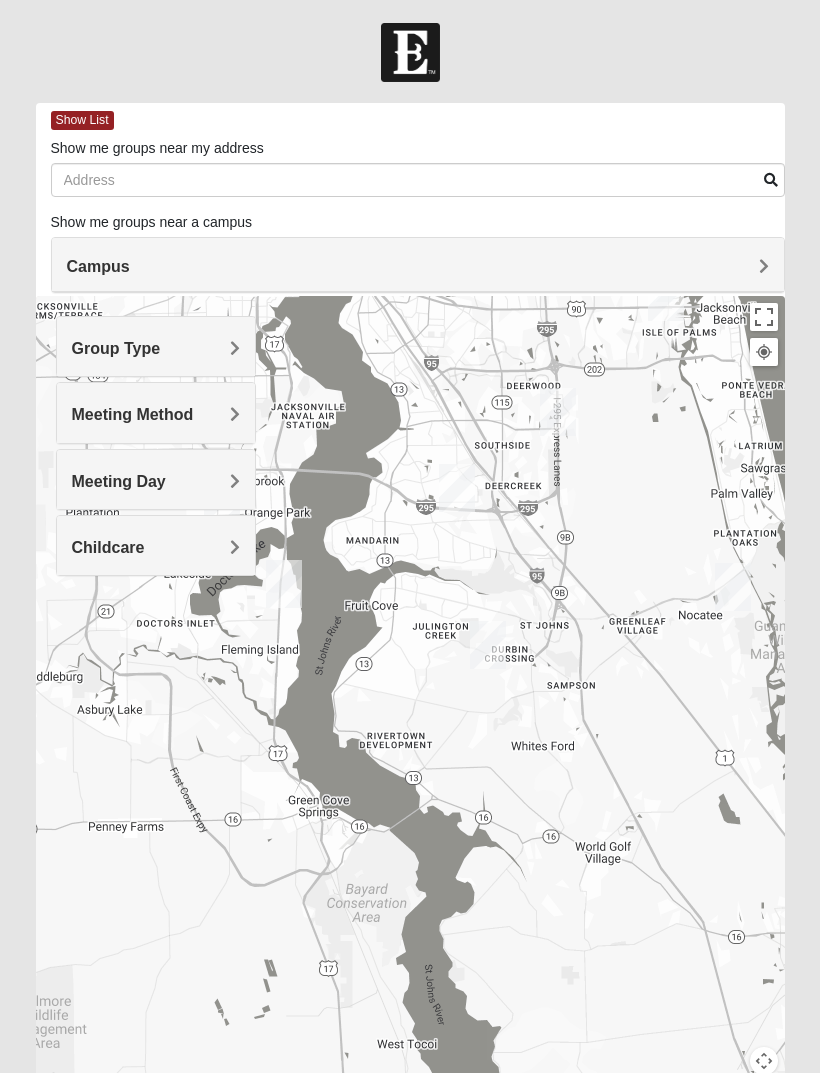 click on "Meeting Day" at bounding box center (156, 481) 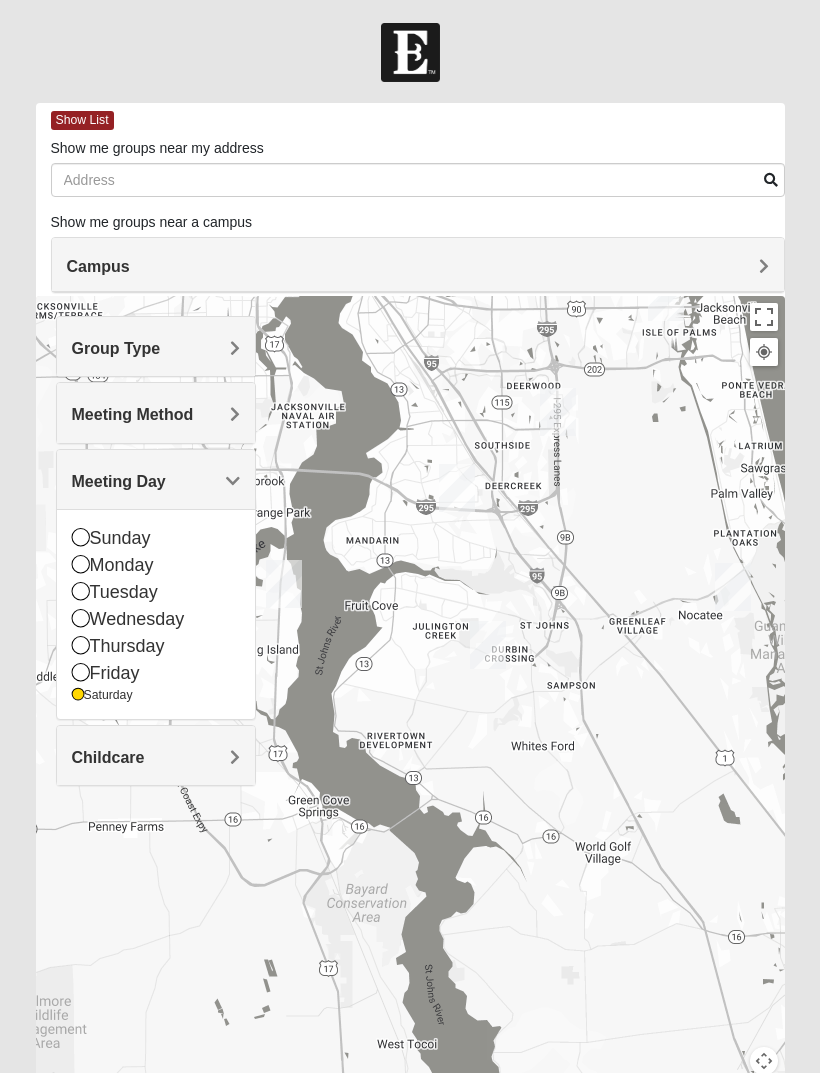 click on "Sunday" at bounding box center [156, 538] 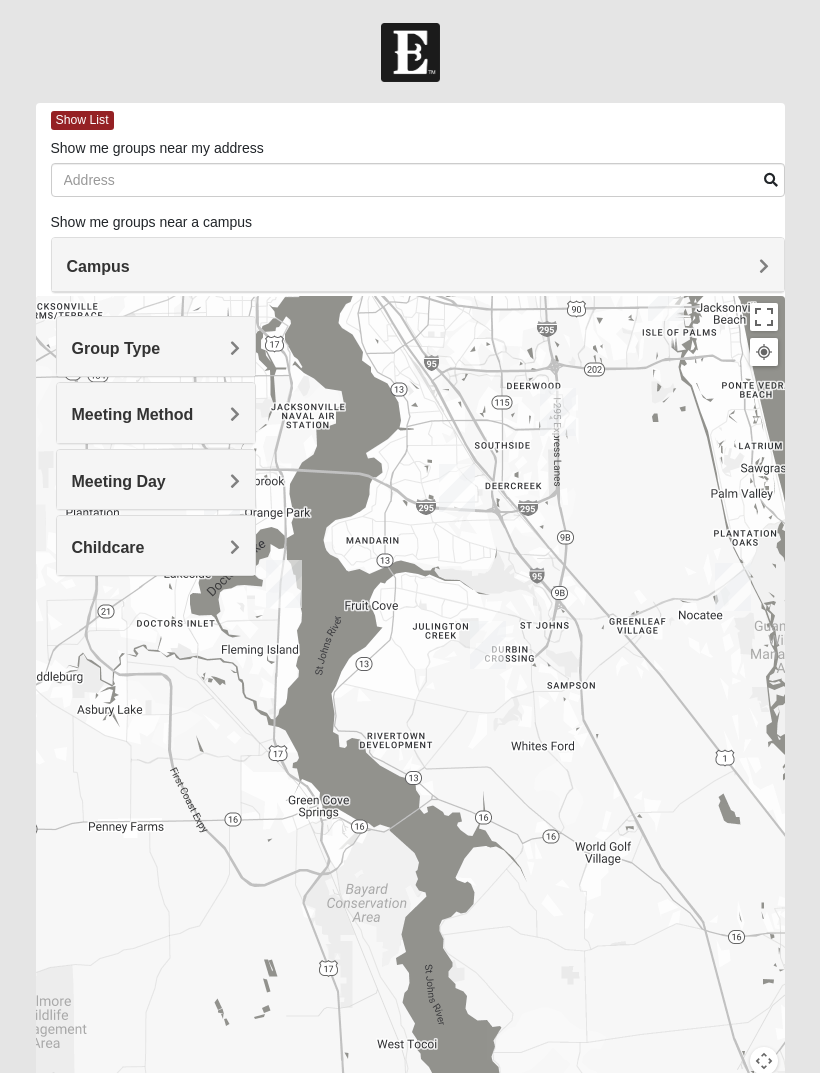 click on "Meeting Day" at bounding box center [156, 479] 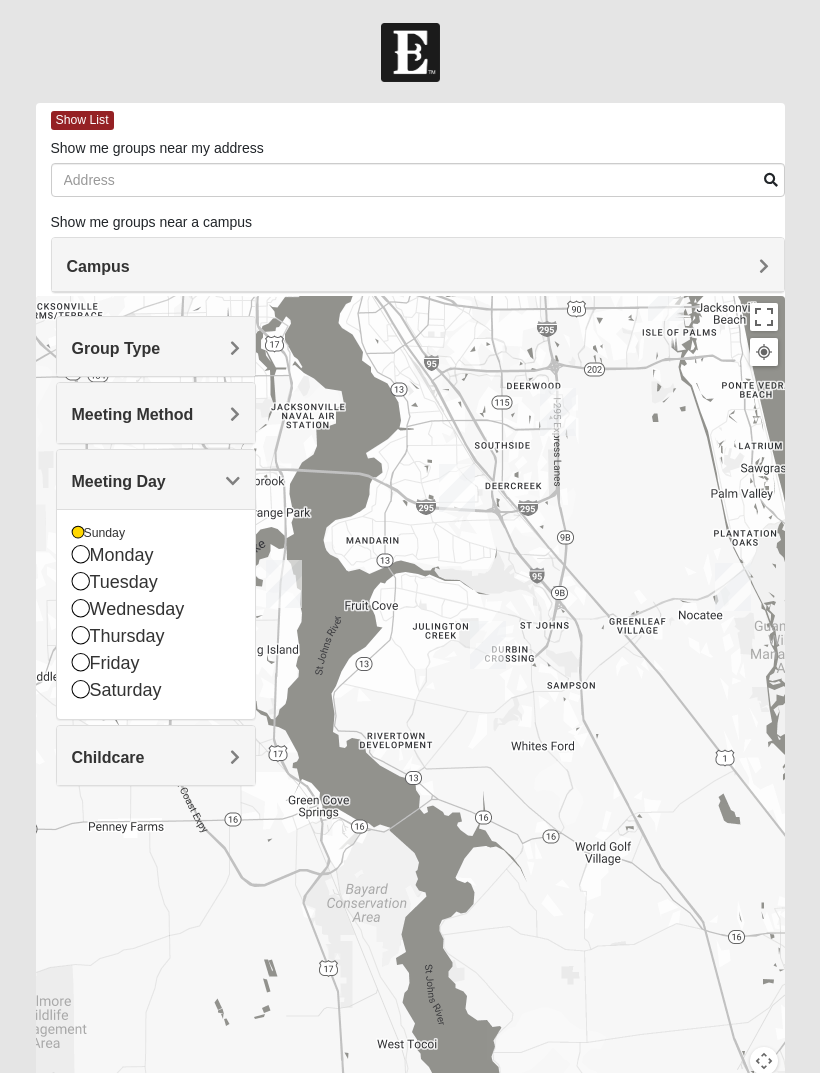click on "Thursday" at bounding box center (156, 636) 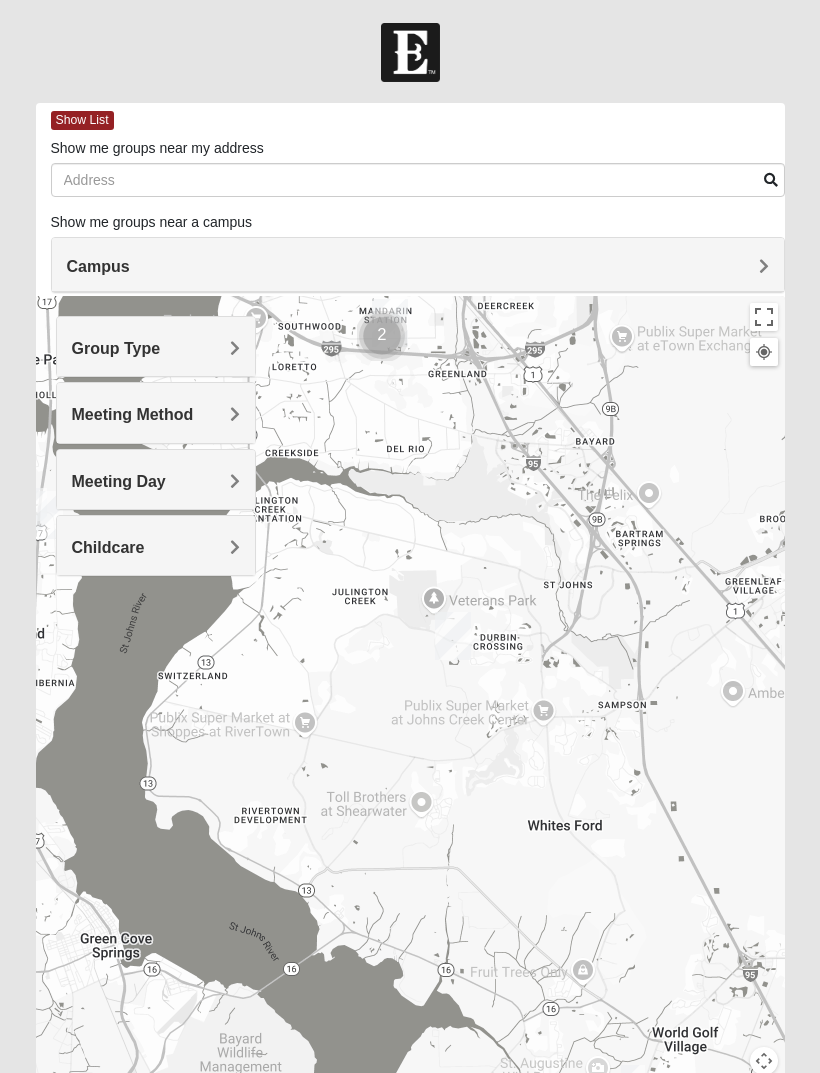 click on "Meeting Day" at bounding box center [156, 479] 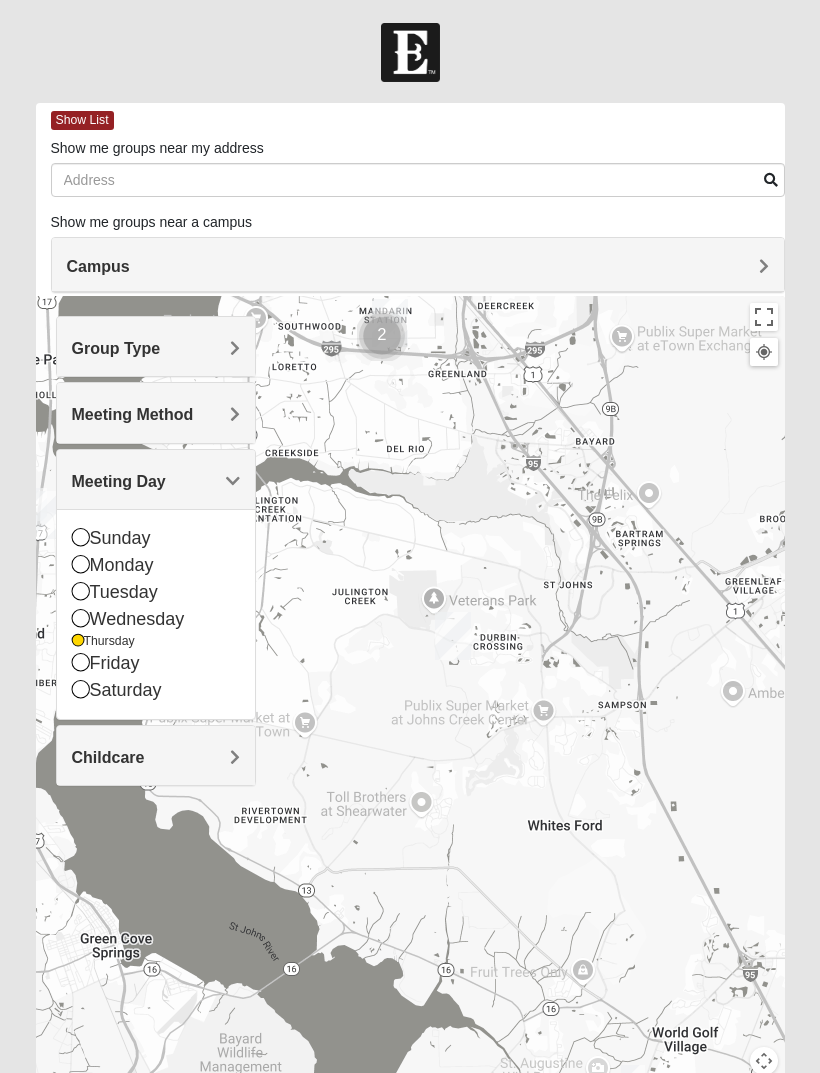 click on "Tuesday" at bounding box center (156, 592) 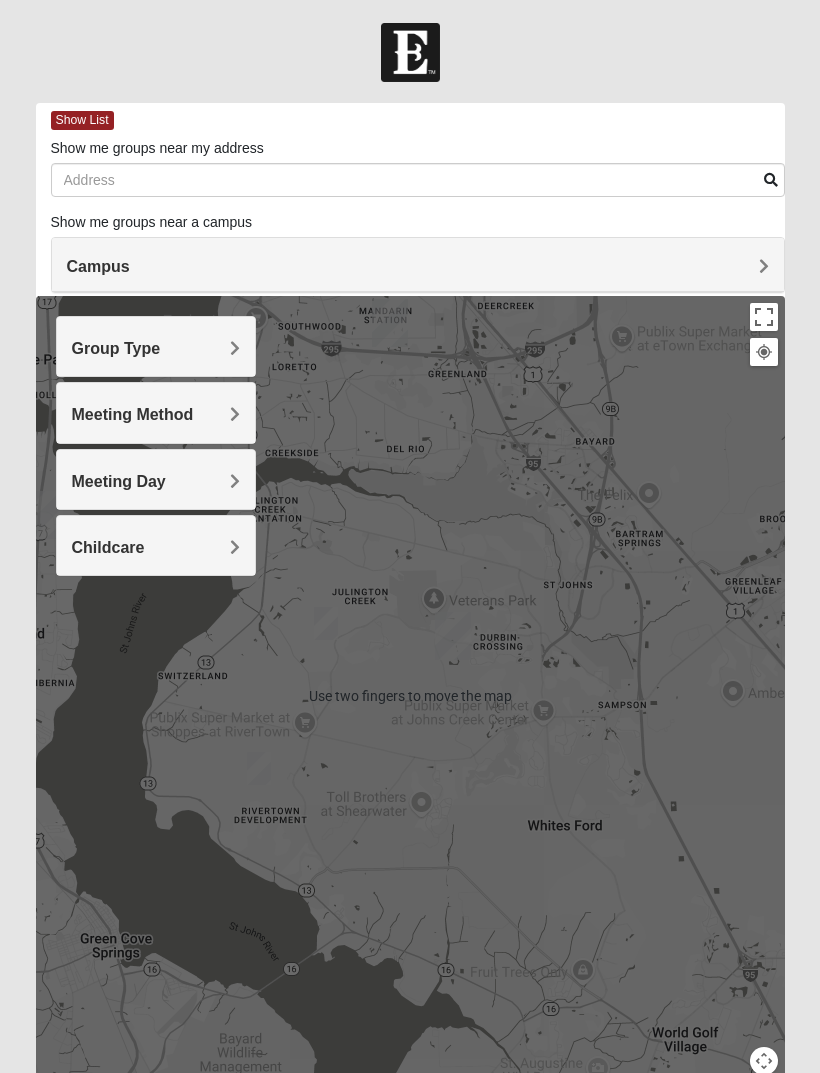 scroll, scrollTop: 0, scrollLeft: 0, axis: both 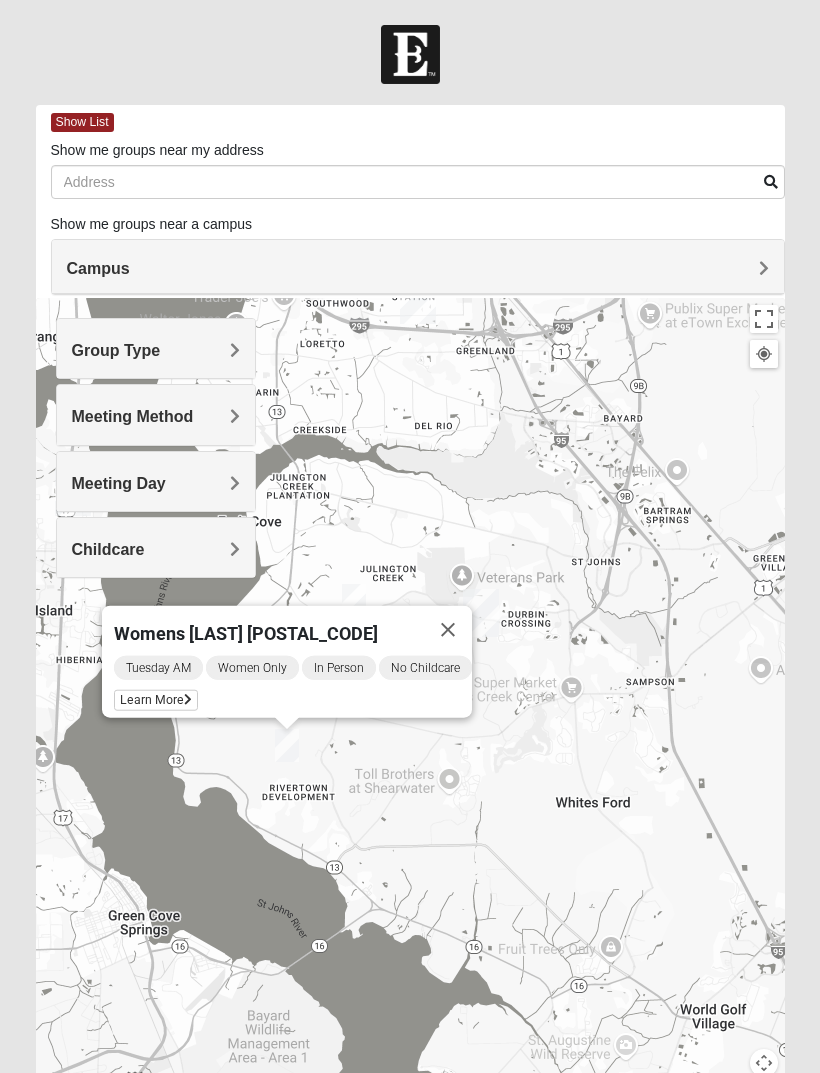 click at bounding box center (448, 630) 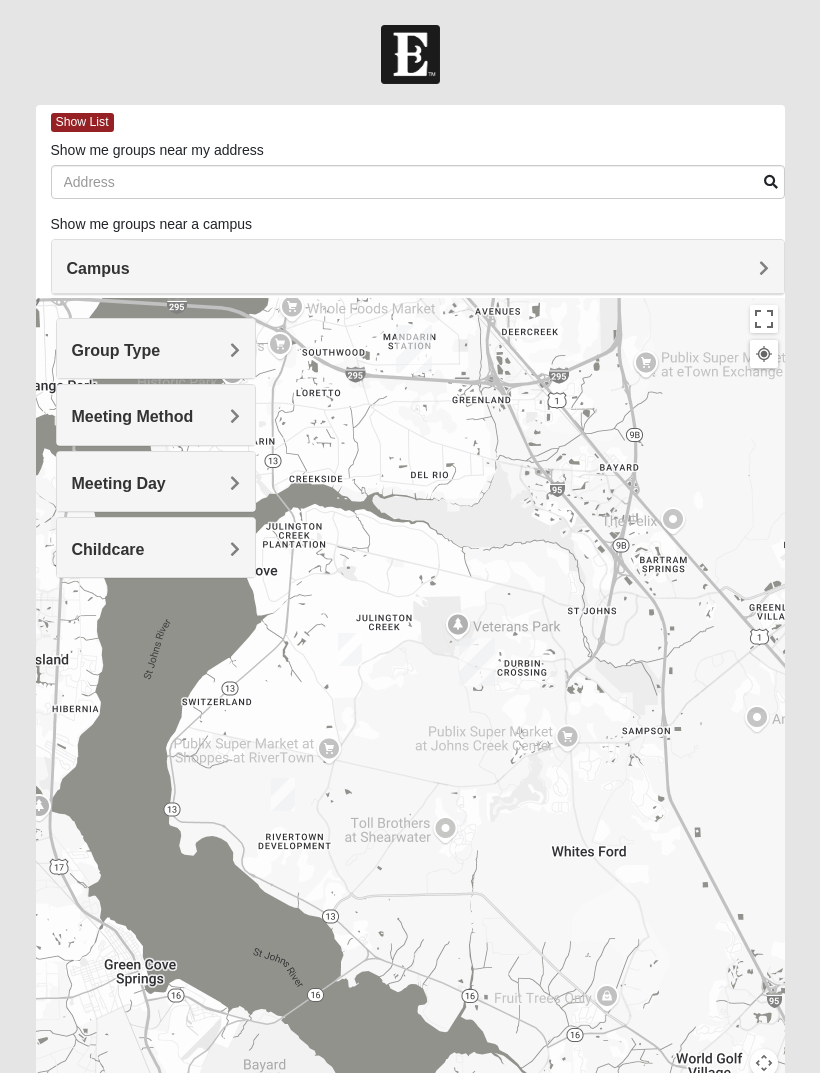 click on "Meeting Day" at bounding box center [156, 481] 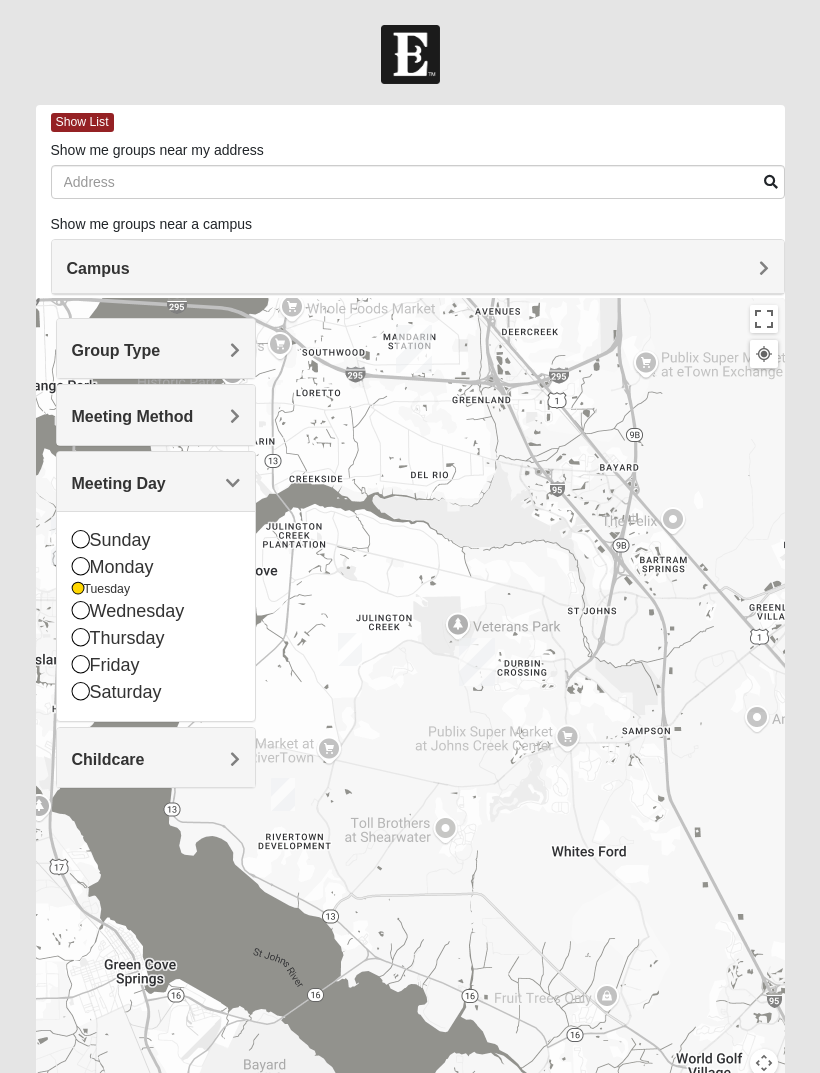 click on "Wednesday" at bounding box center (156, 611) 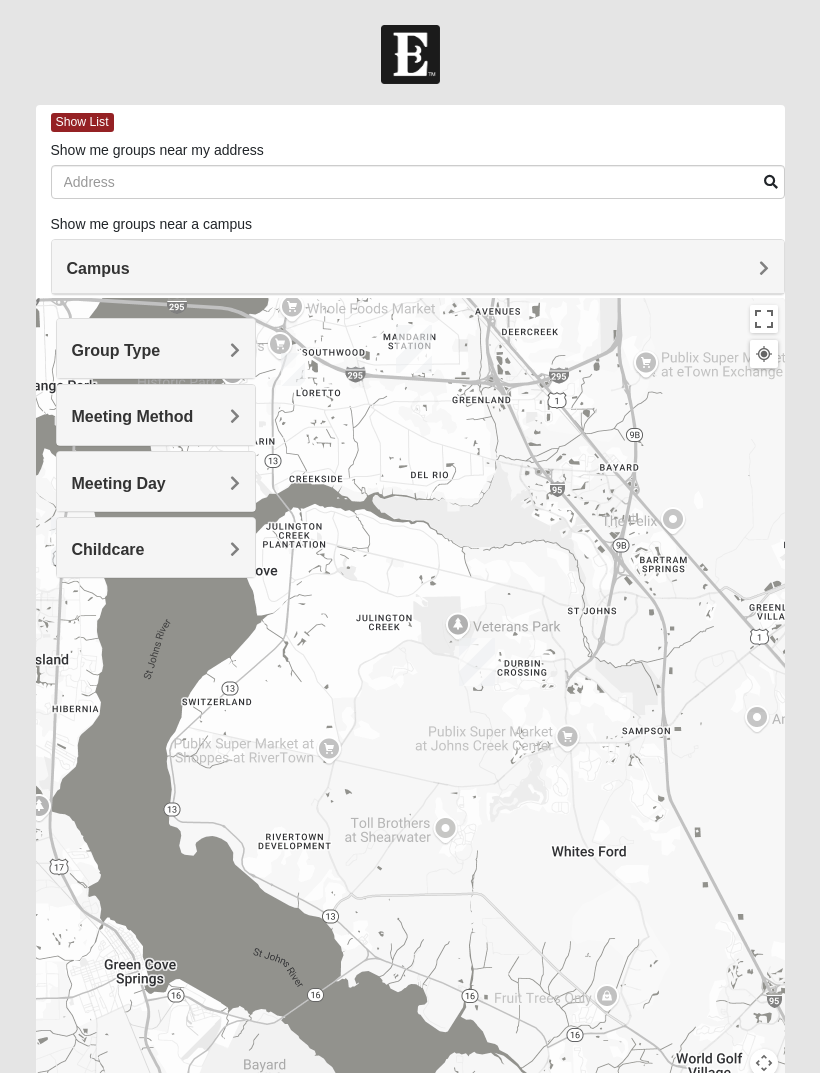 click on "Meeting Day" at bounding box center [156, 483] 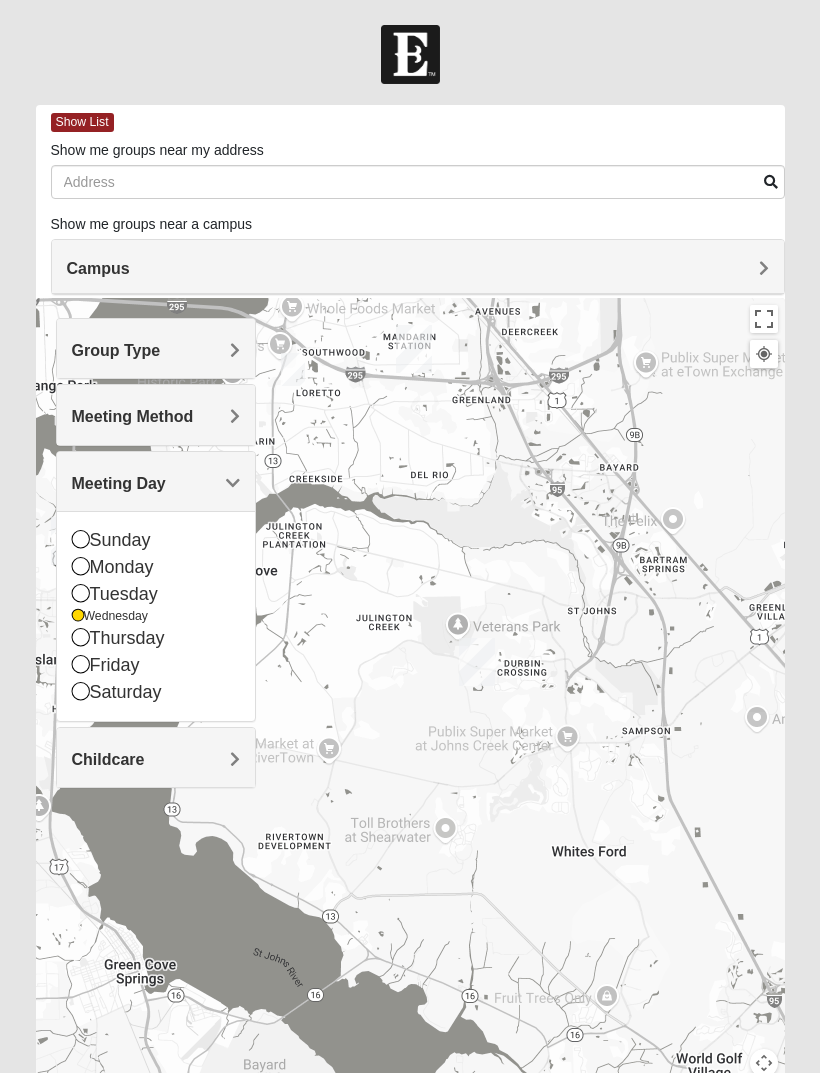 click on "Thursday" at bounding box center [156, 638] 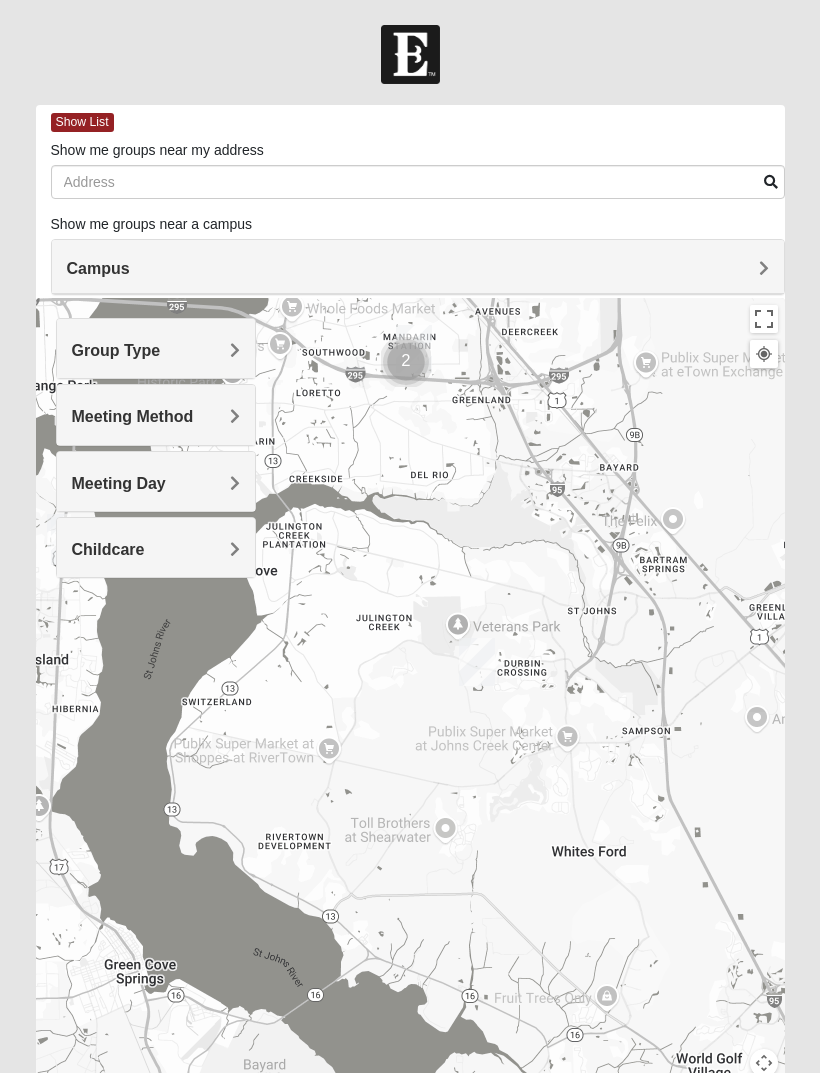 click on "Meeting Day" at bounding box center [156, 483] 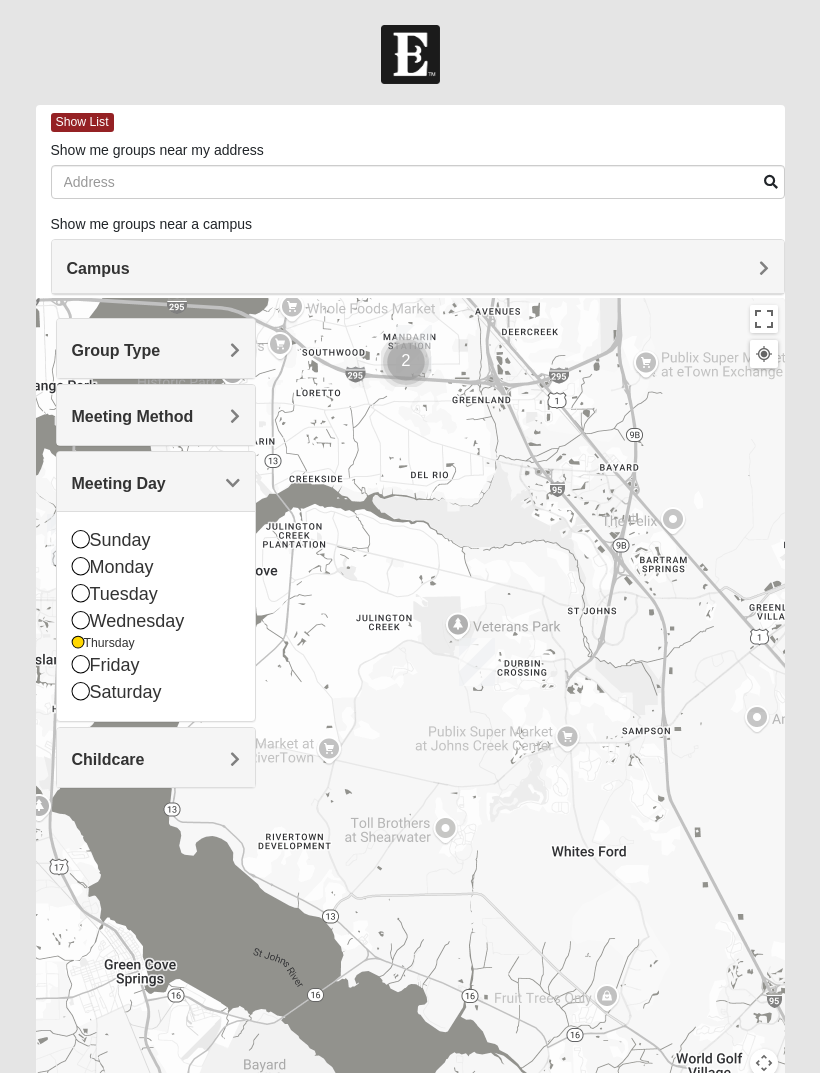 click on "Friday" at bounding box center (156, 665) 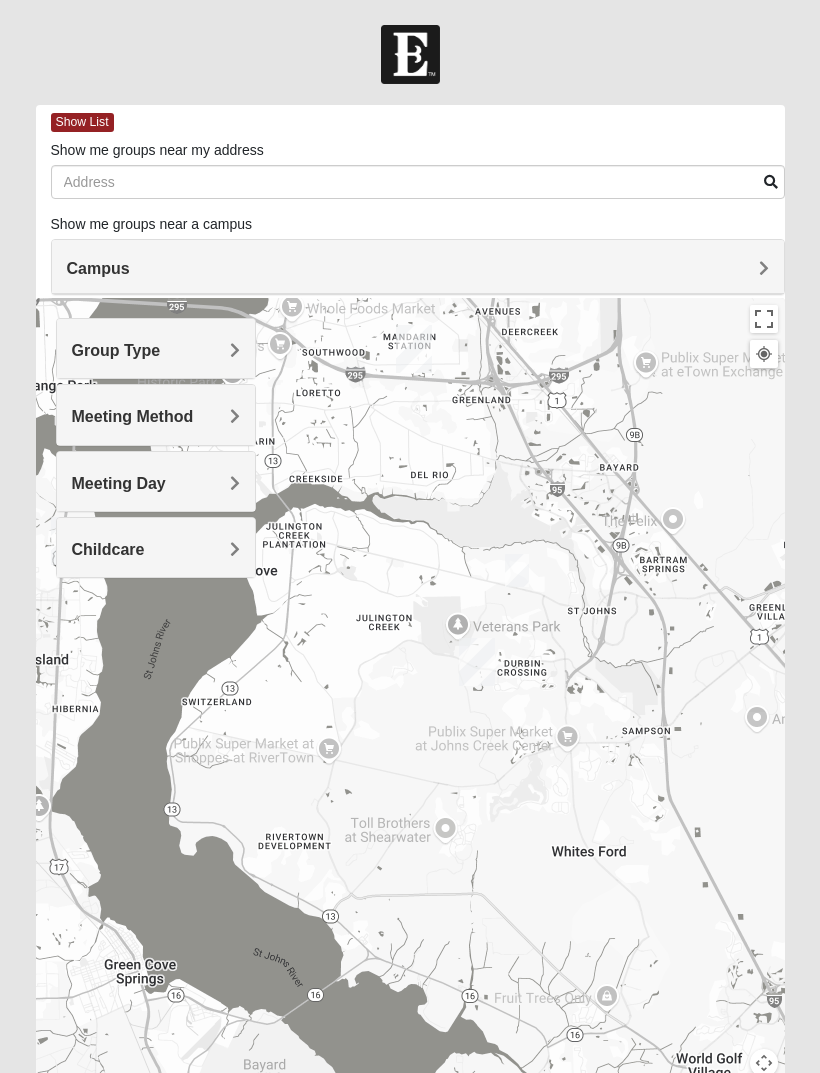 click on "Meeting Day" at bounding box center [156, 481] 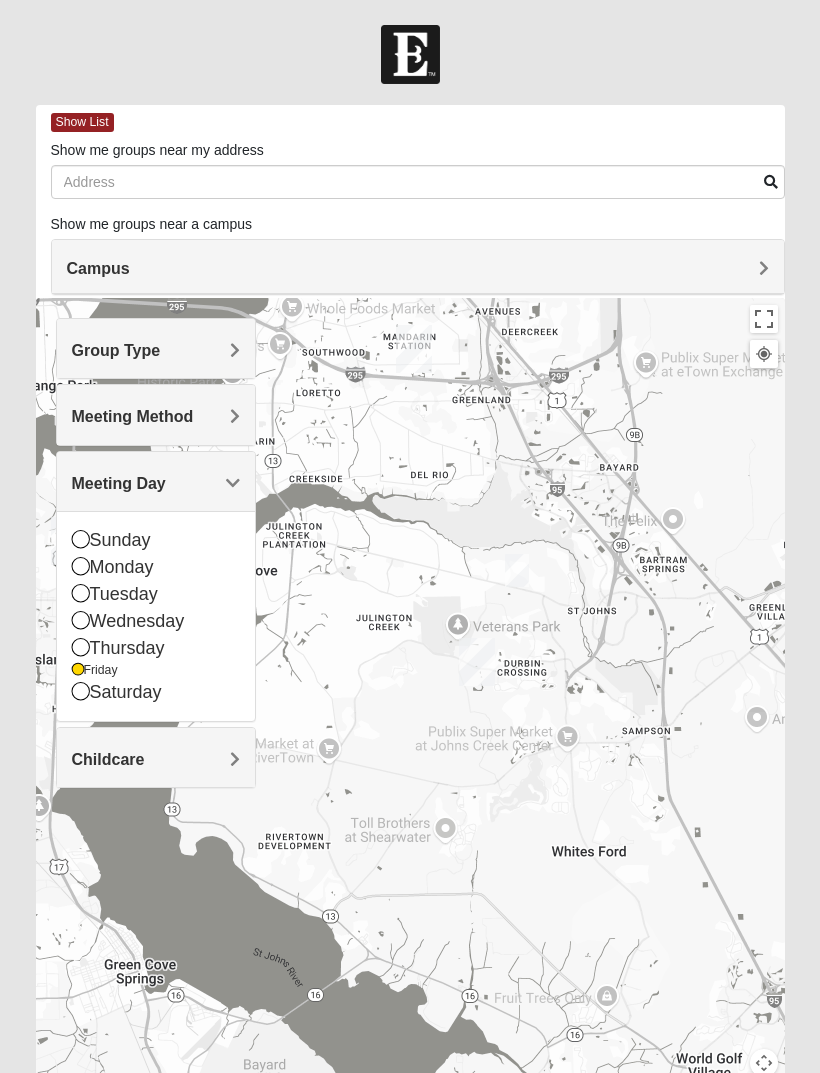 click on "Saturday" at bounding box center (156, 692) 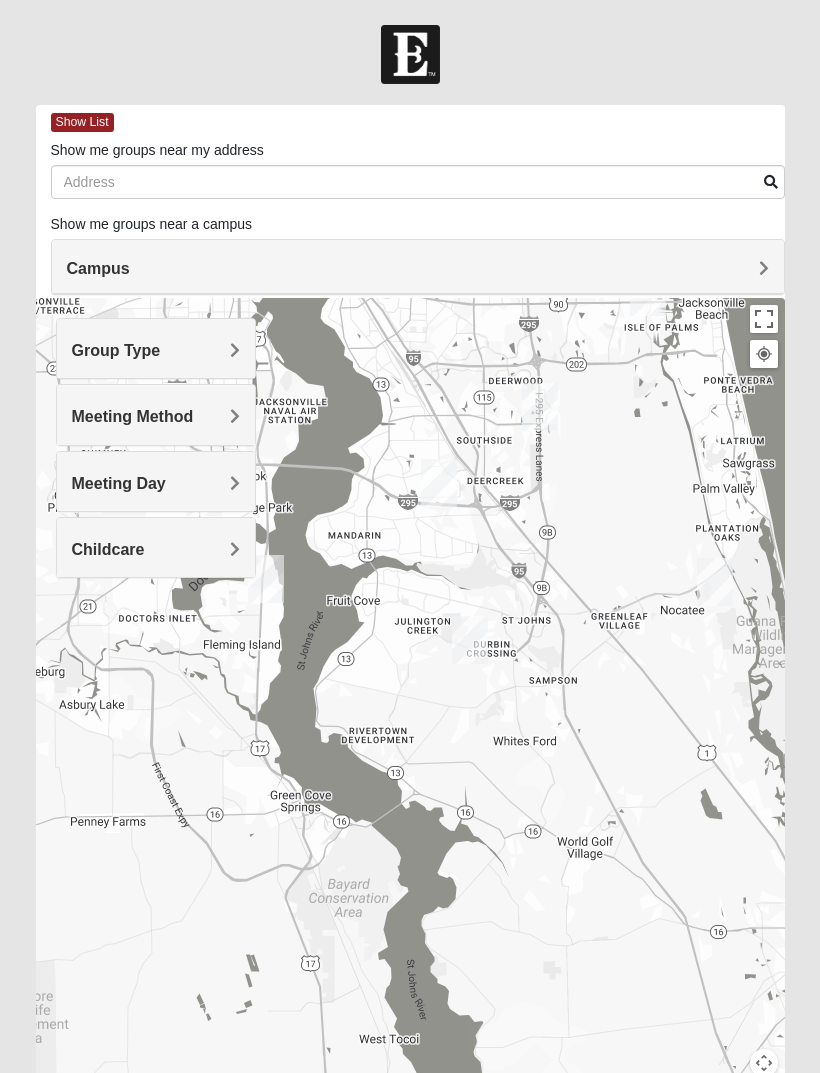 click on "Meeting Day" at bounding box center (156, 481) 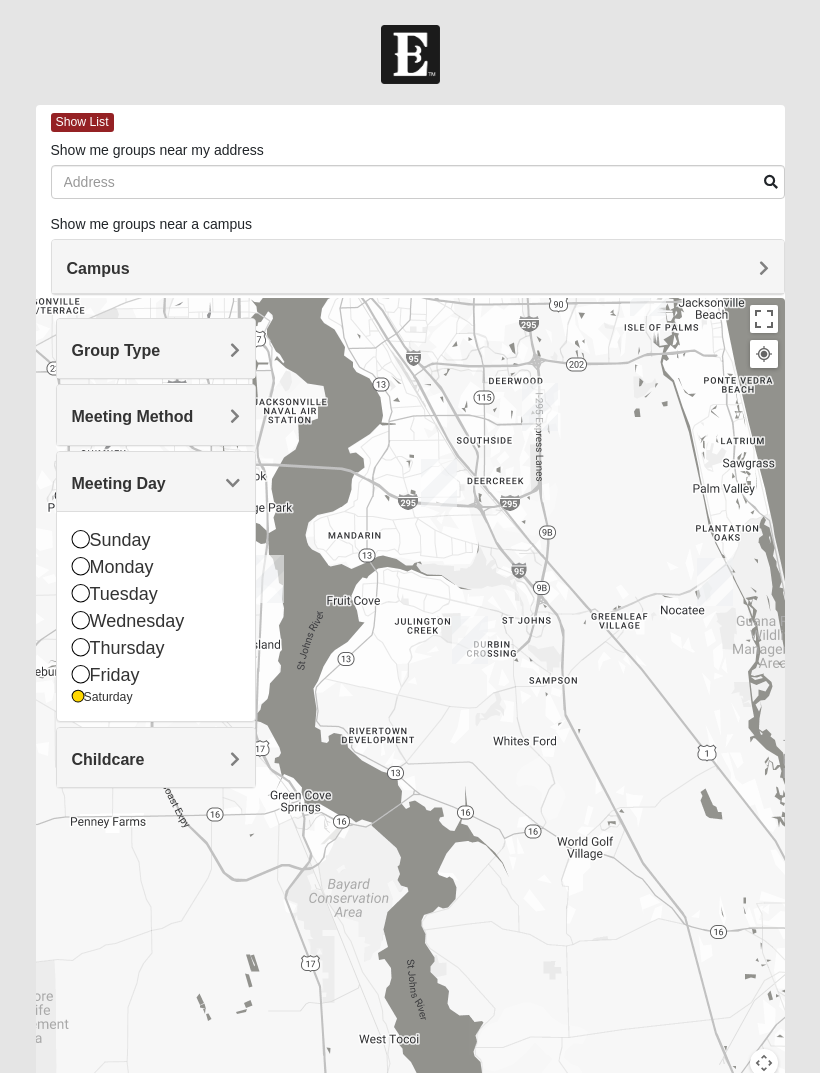 click on "Sunday" at bounding box center (156, 540) 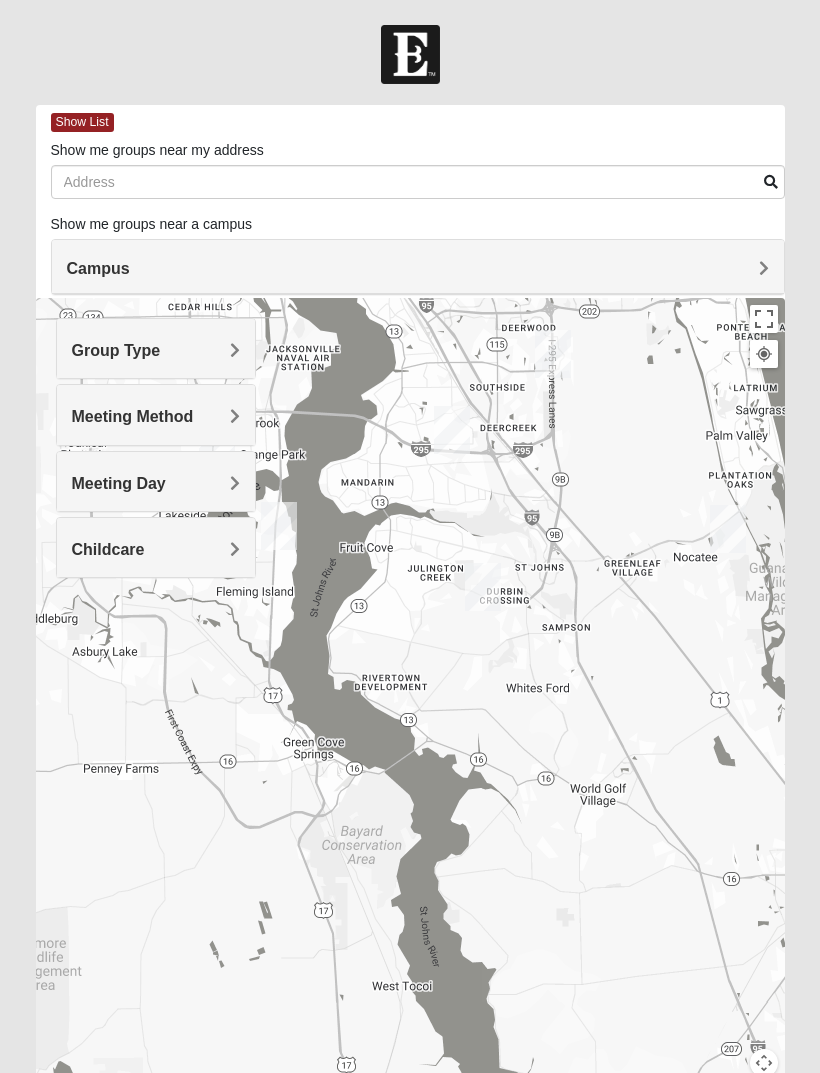 click on "Meeting Day" at bounding box center (156, 481) 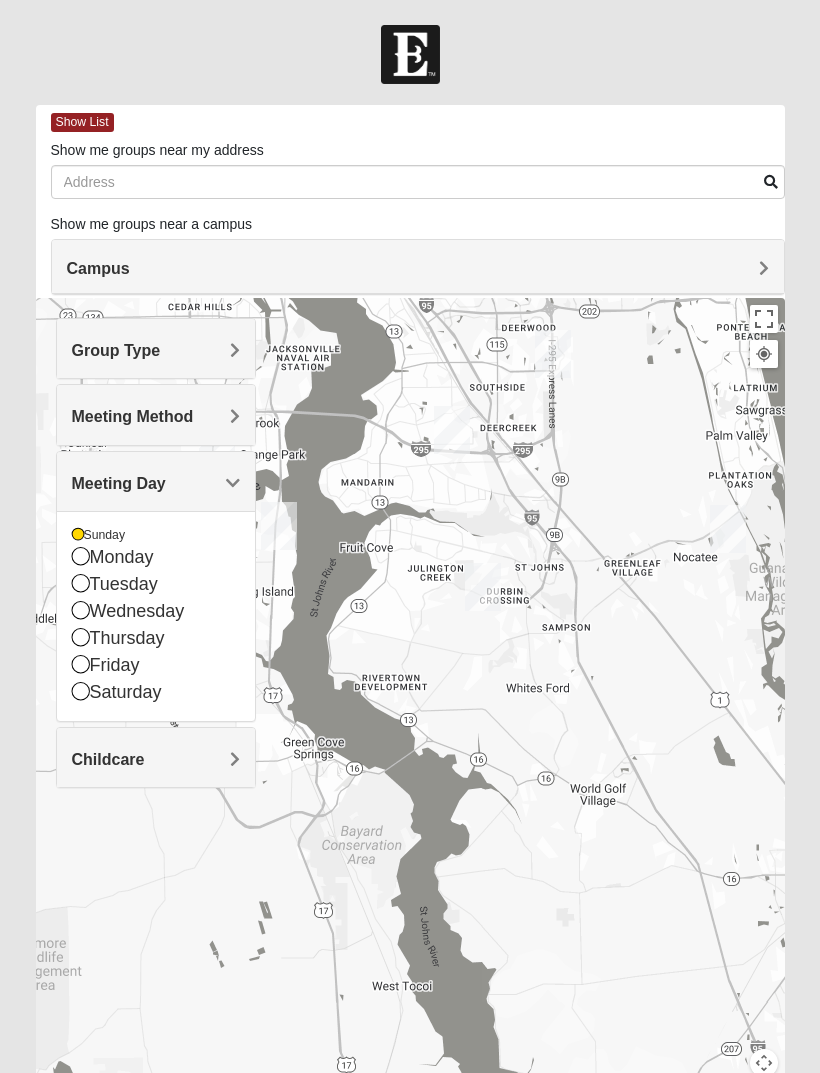 click on "Monday" at bounding box center [156, 557] 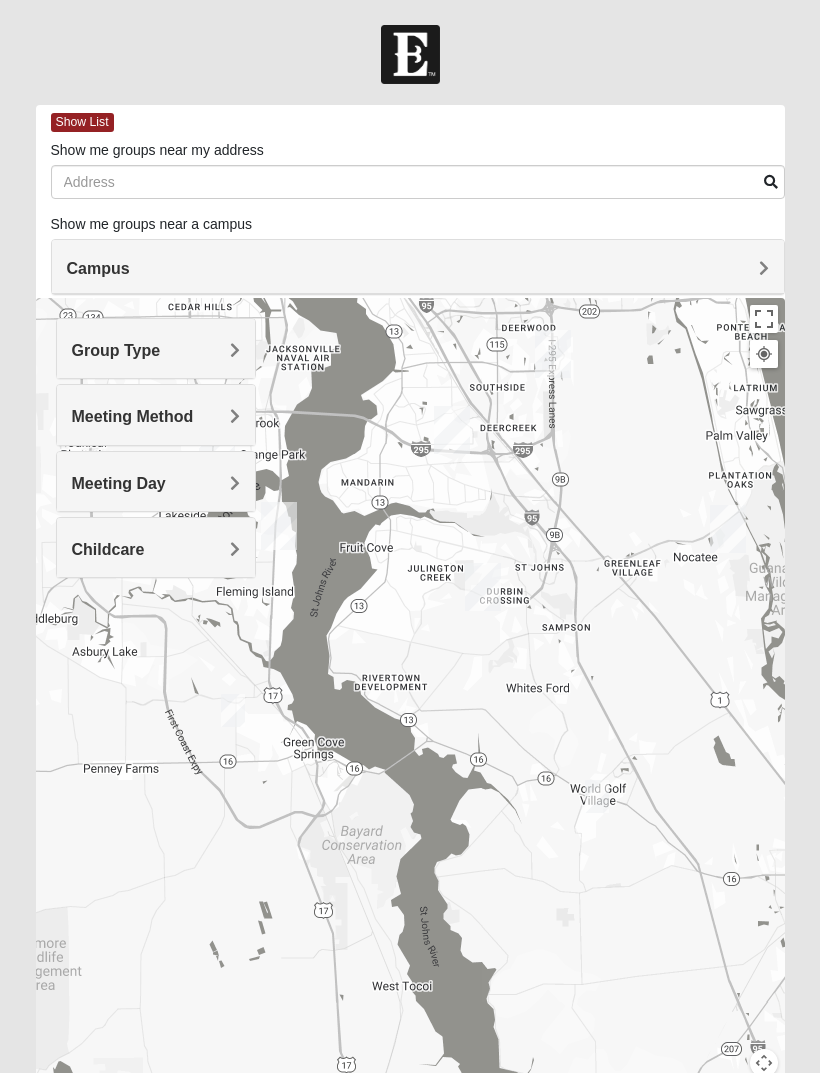 click on "Meeting Day" at bounding box center [156, 483] 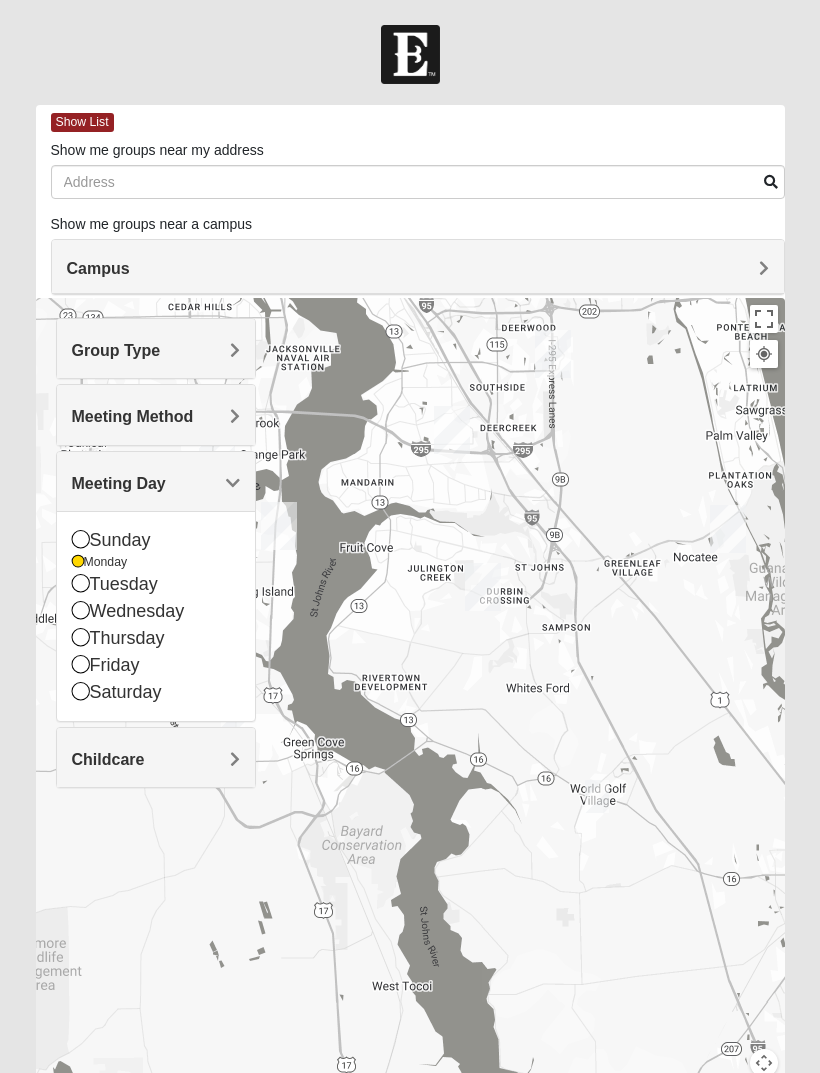 click on "Tuesday" at bounding box center [156, 584] 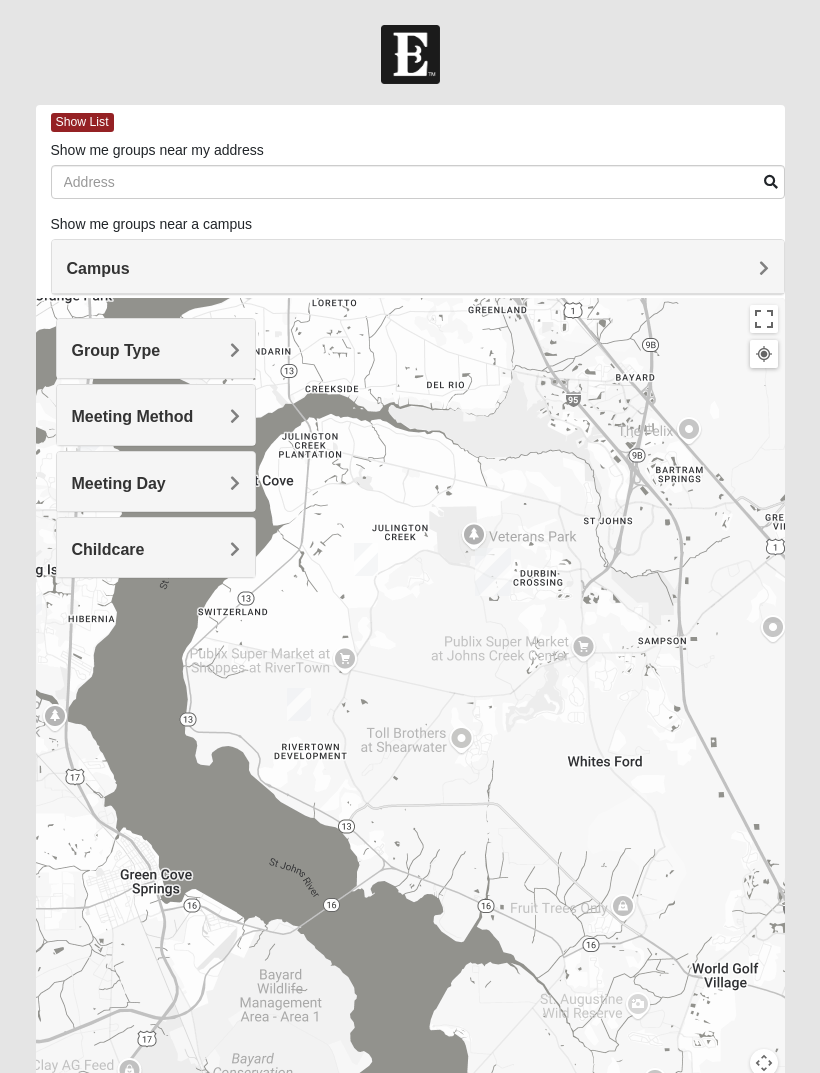 click on "Meeting Method" at bounding box center (156, 414) 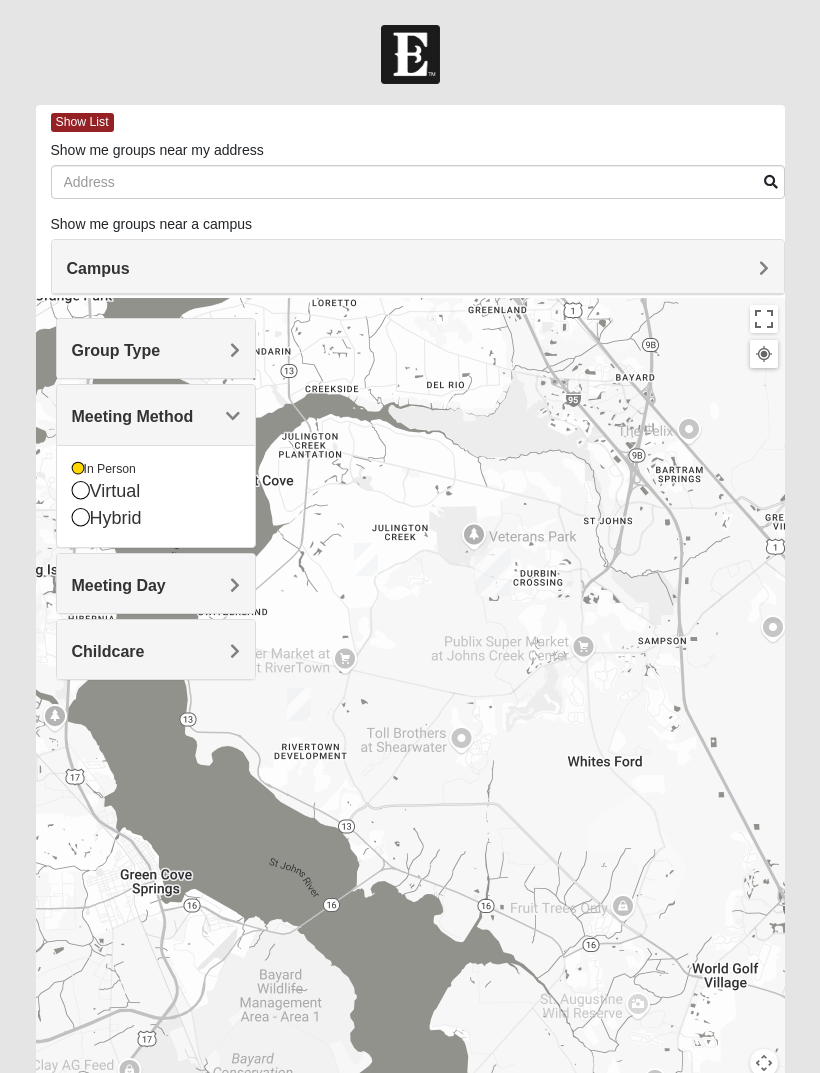 click on "Group Type" at bounding box center (156, 348) 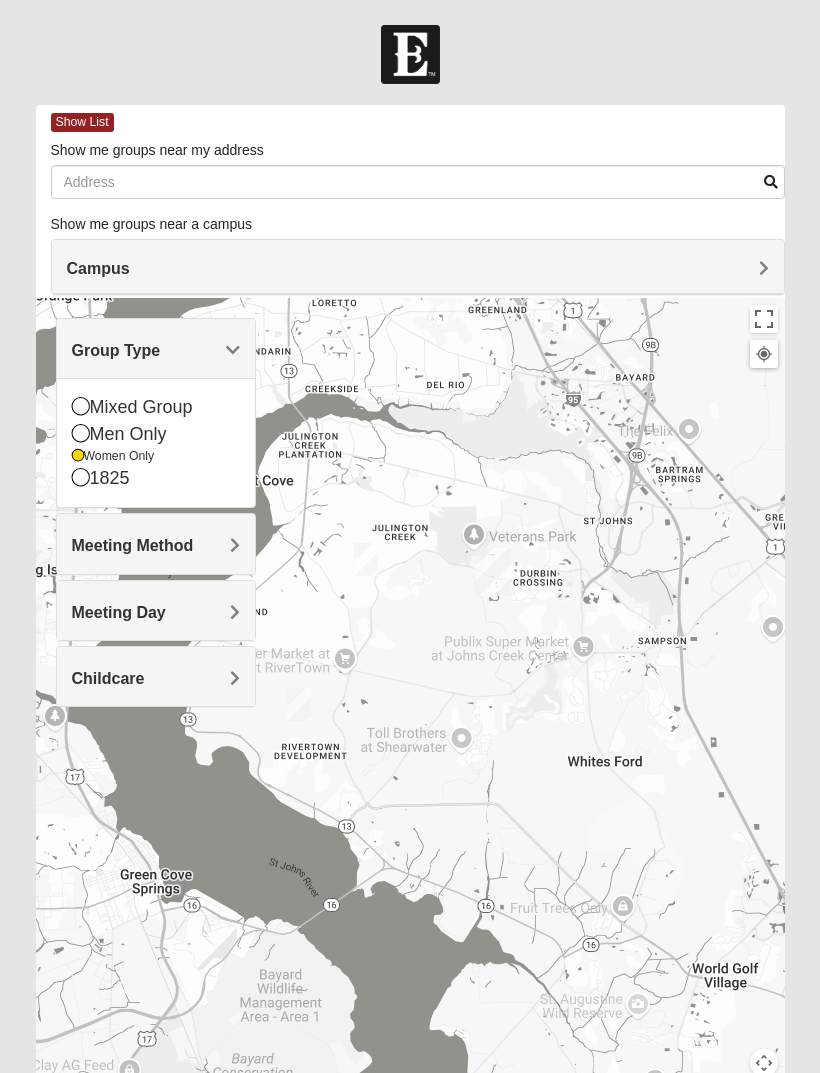 click on "Men Only" at bounding box center (156, 434) 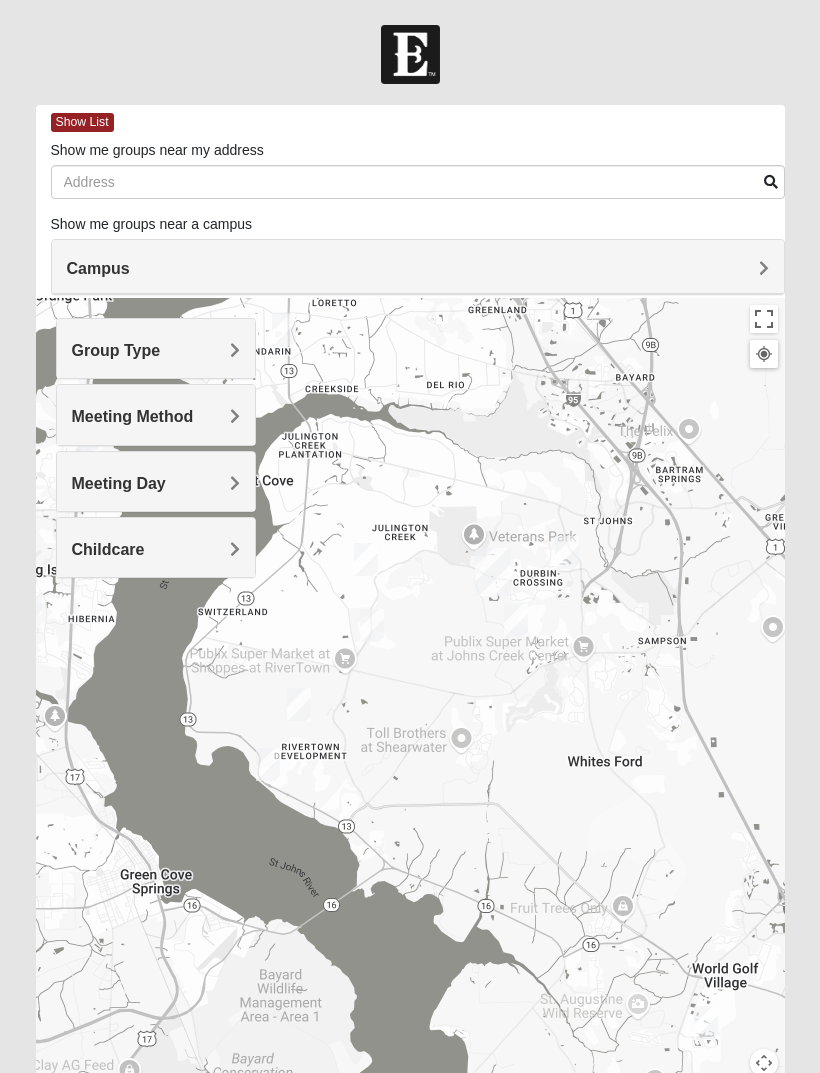 click on "Meeting Method" at bounding box center (156, 416) 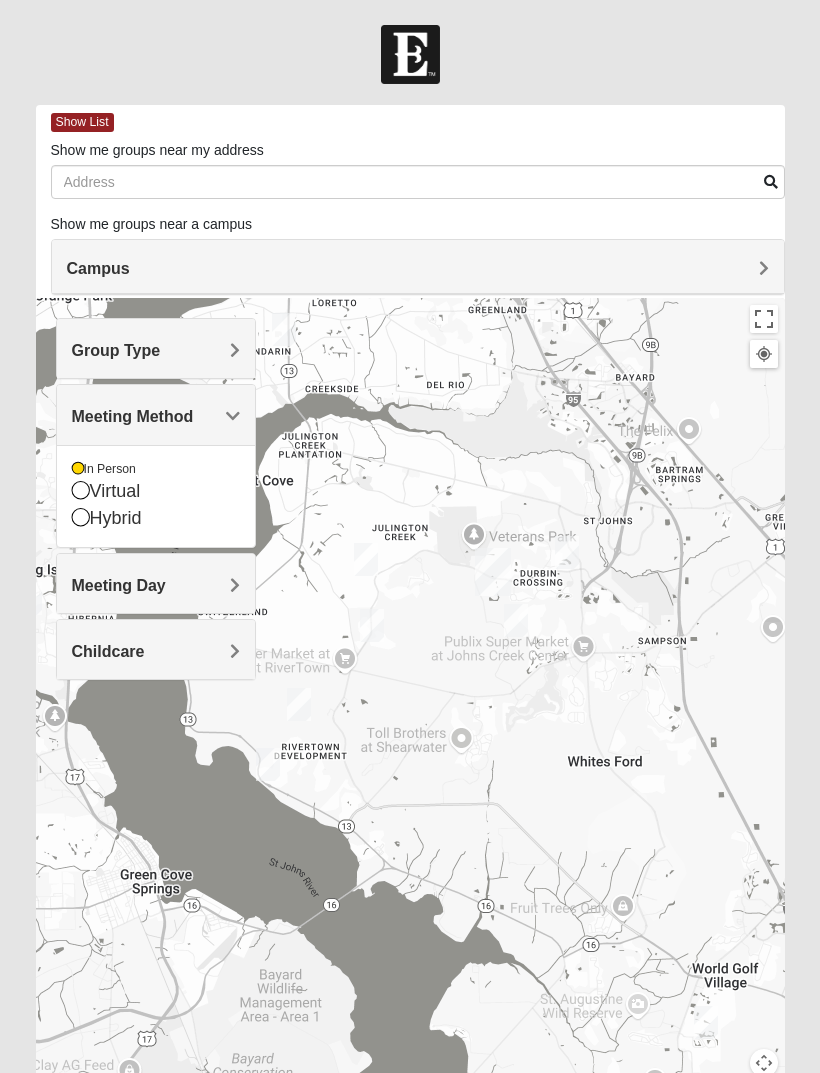 click on "Group Type" at bounding box center (156, 350) 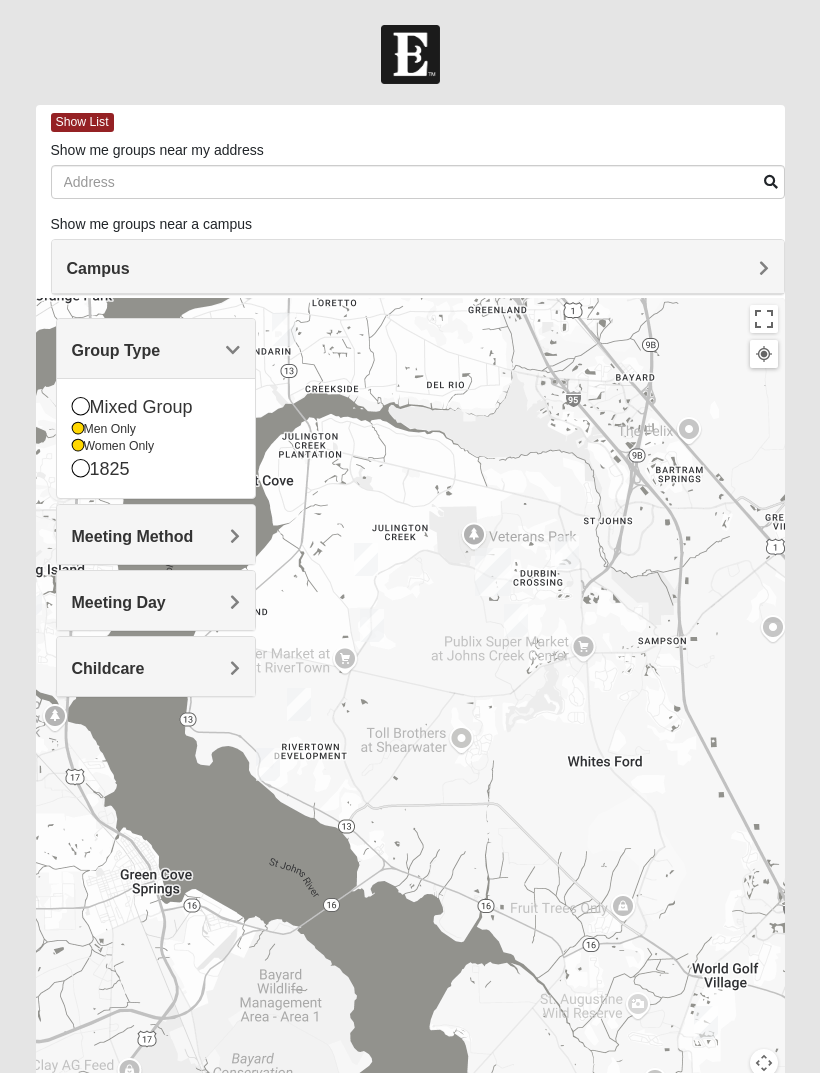 click on "Women Only" at bounding box center (156, 446) 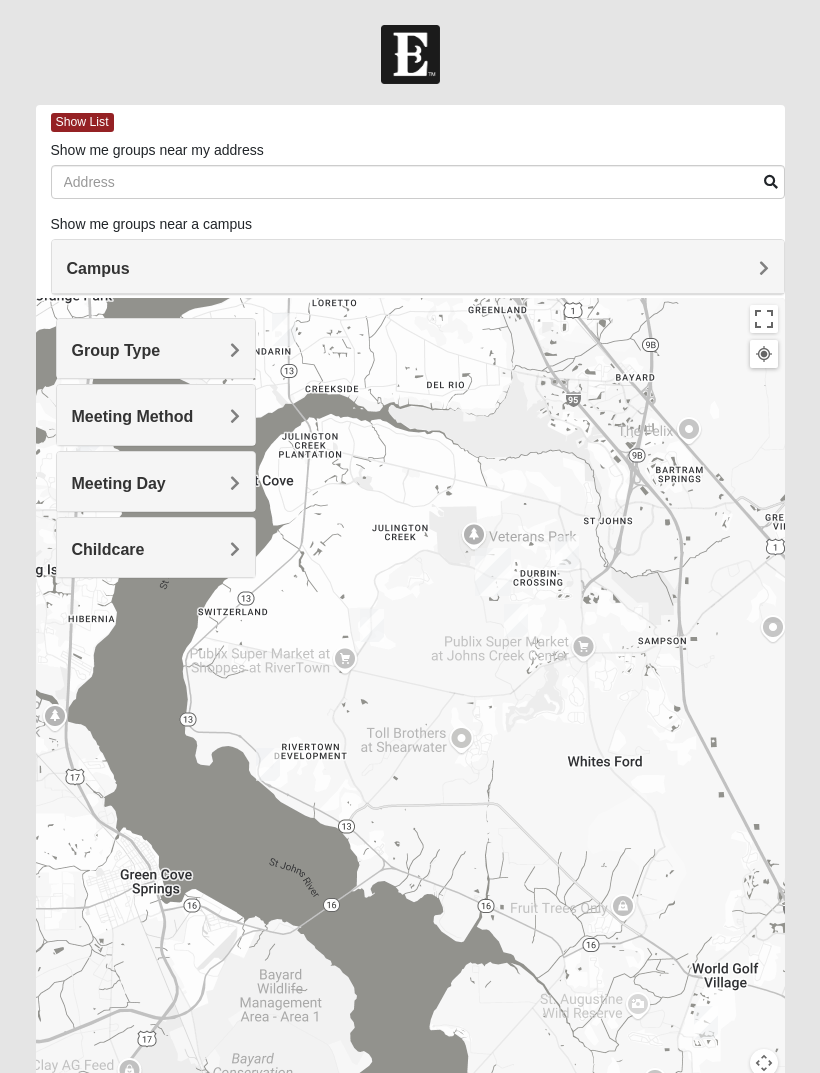 click on "Meeting Method" at bounding box center (156, 416) 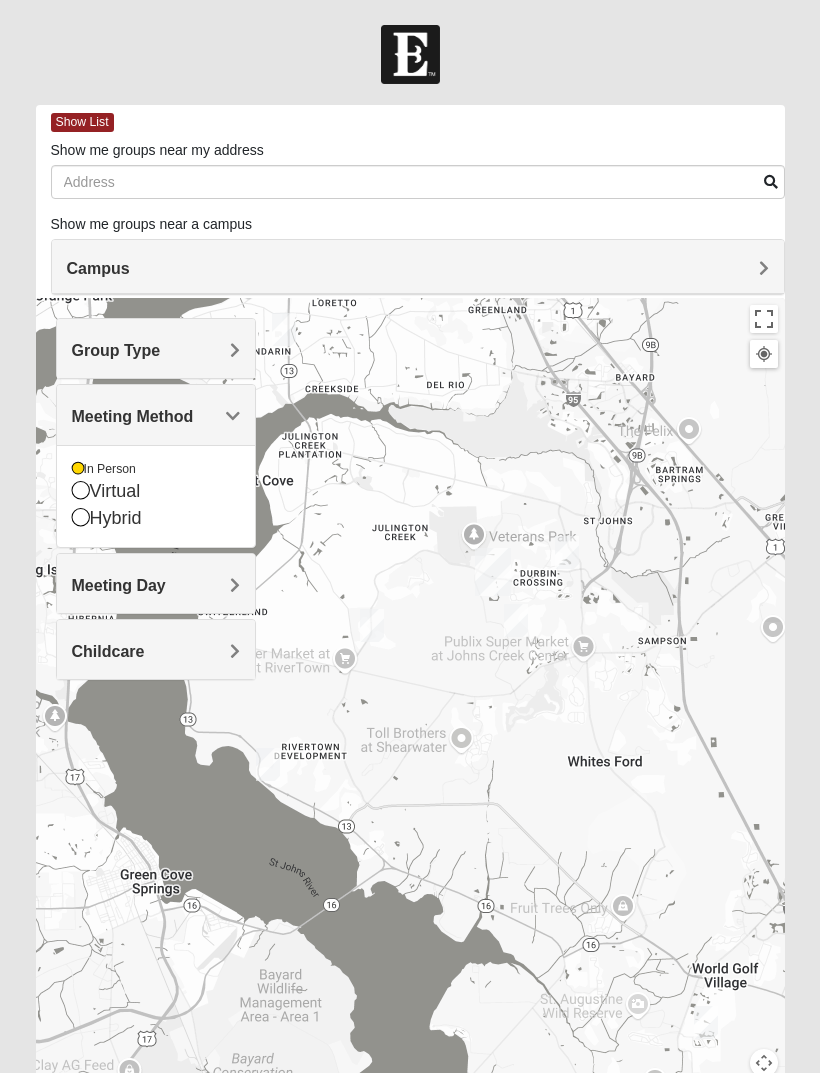 click on "Meeting Method" at bounding box center (156, 414) 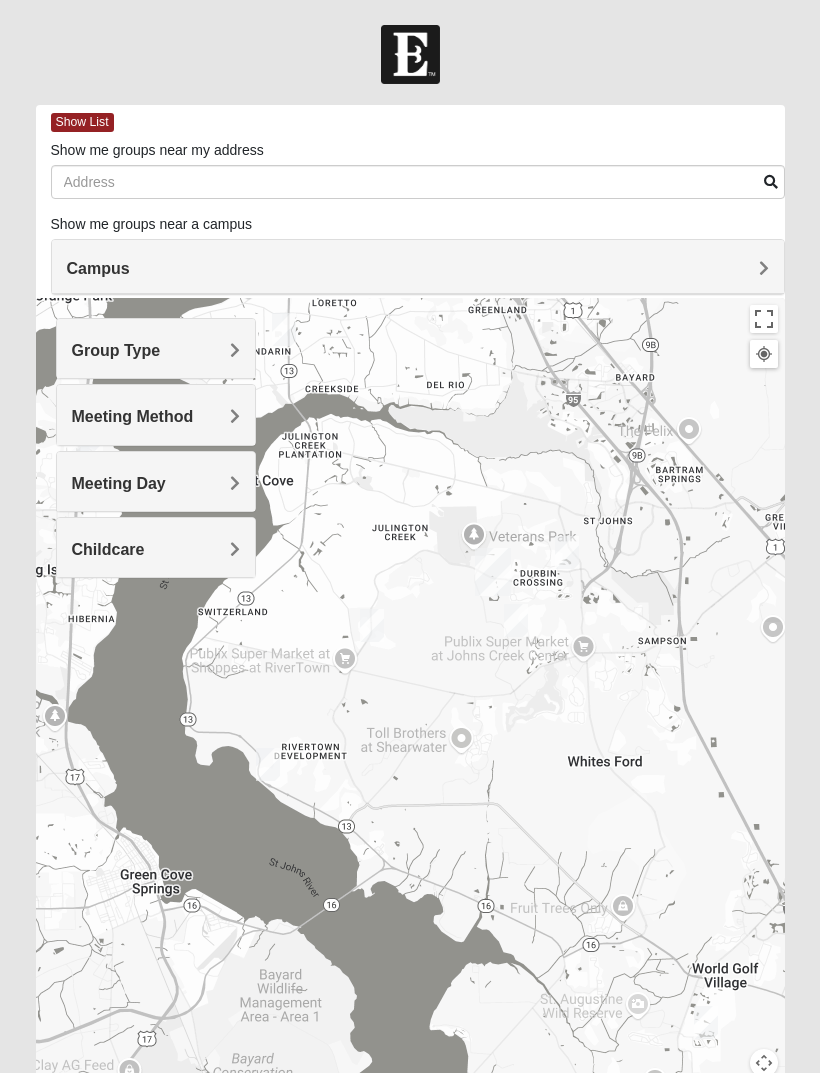 click on "Meeting Day" at bounding box center [156, 483] 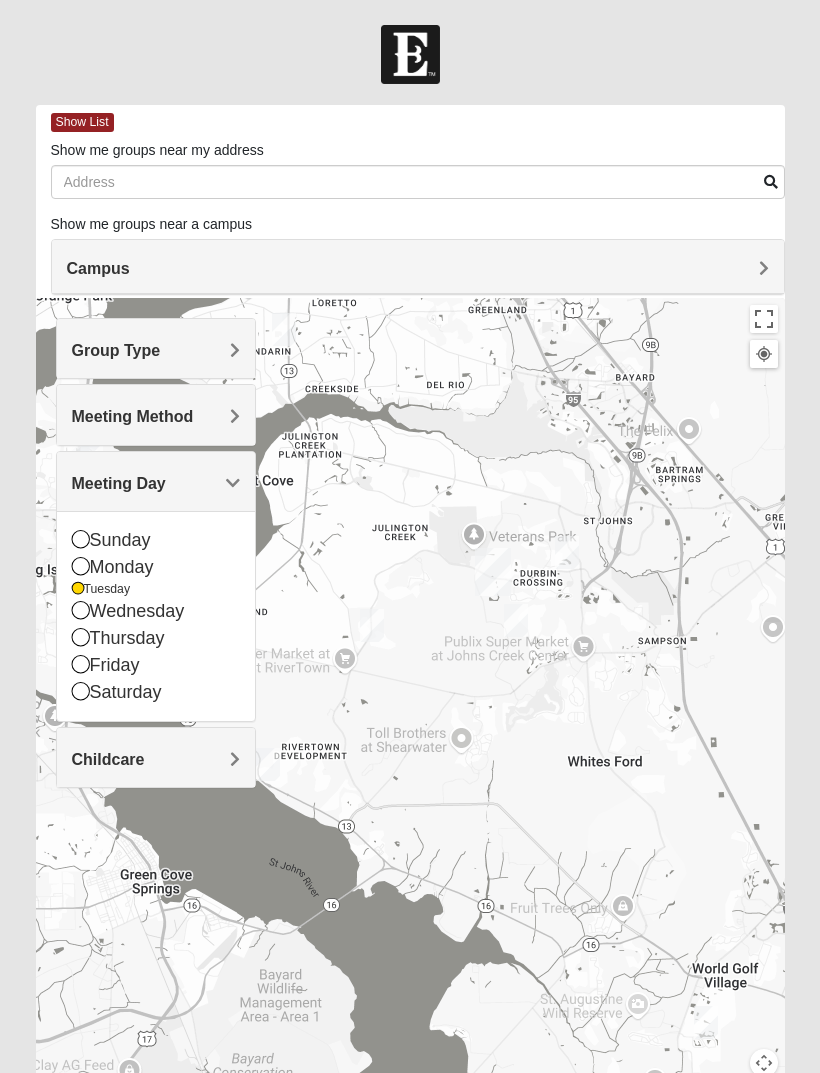 click on "Monday" at bounding box center [156, 567] 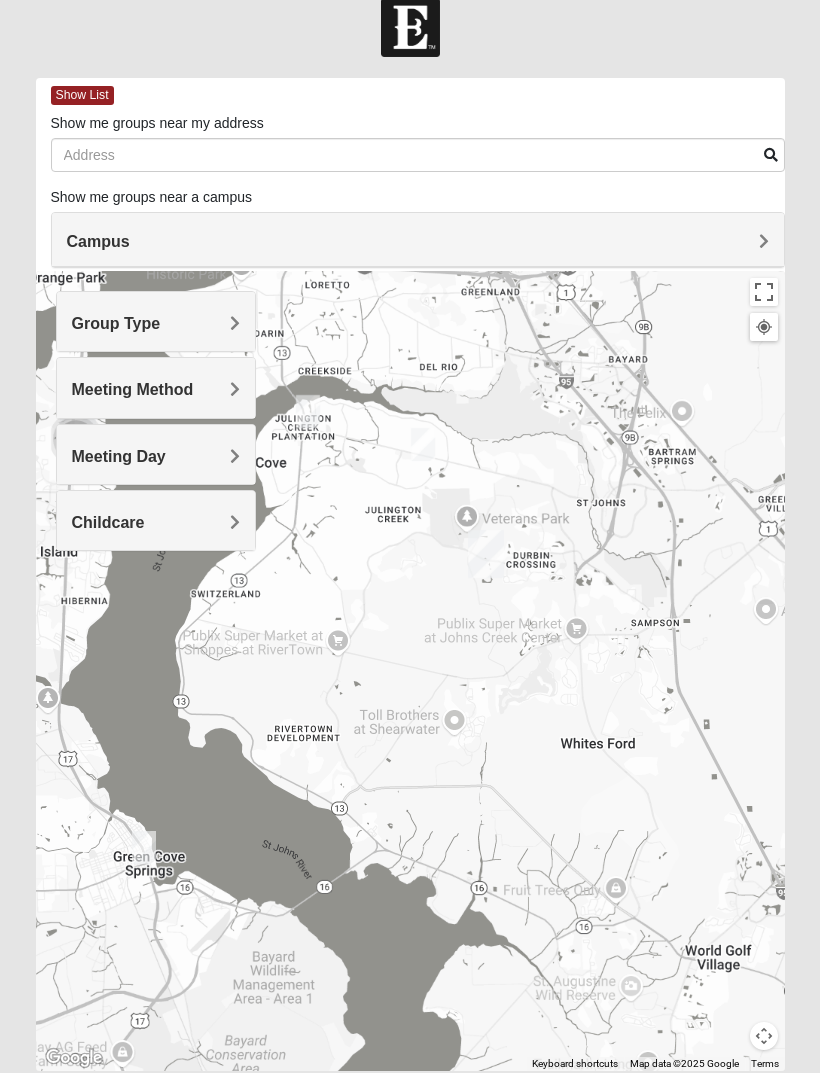 scroll, scrollTop: 25, scrollLeft: 0, axis: vertical 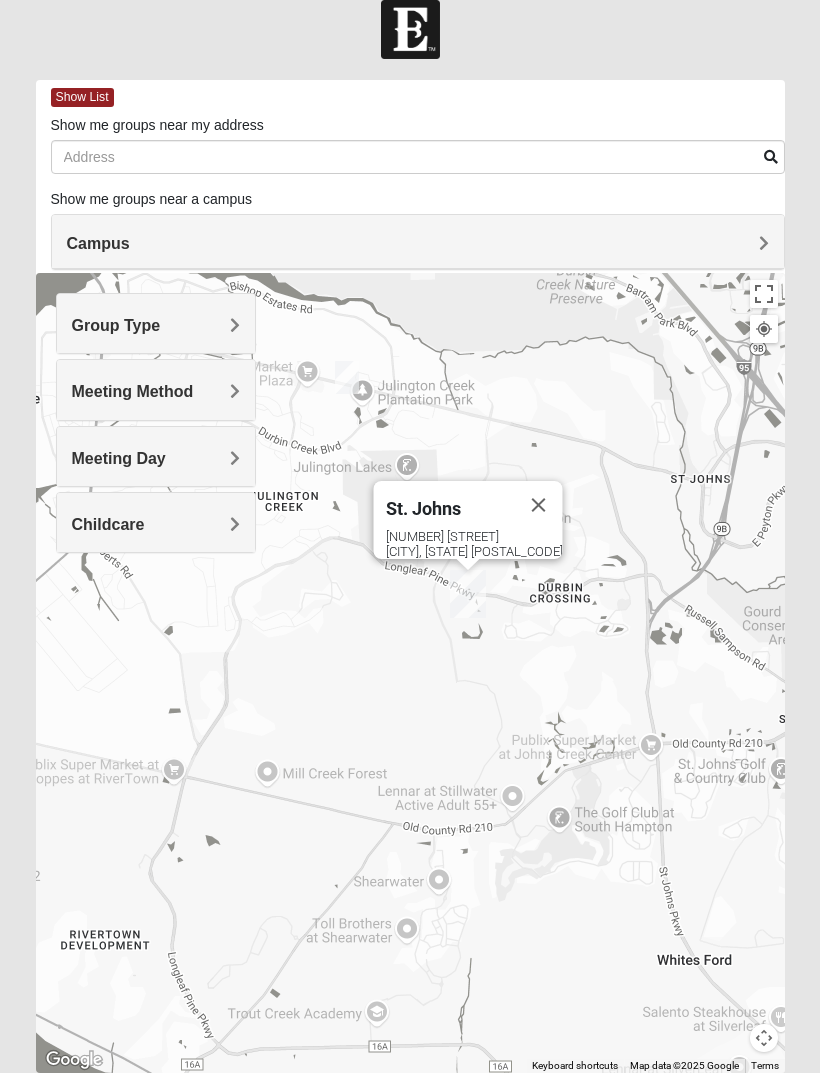 click at bounding box center [539, 505] 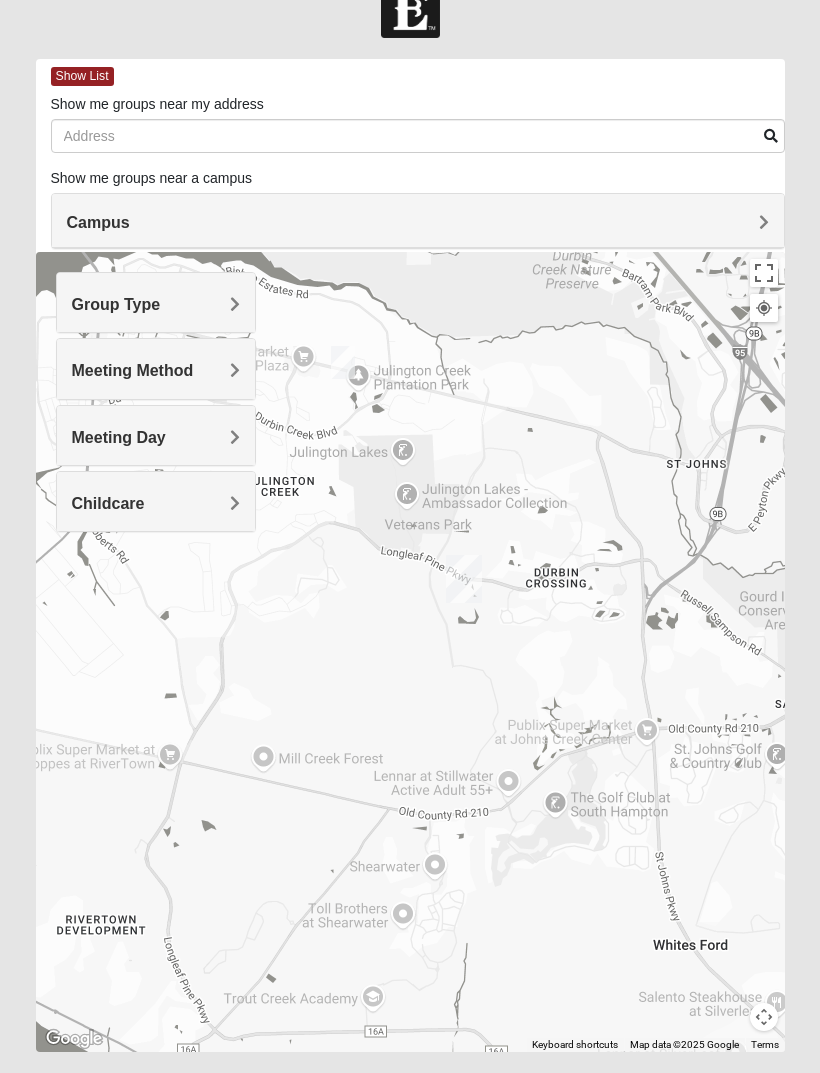 scroll, scrollTop: 48, scrollLeft: 0, axis: vertical 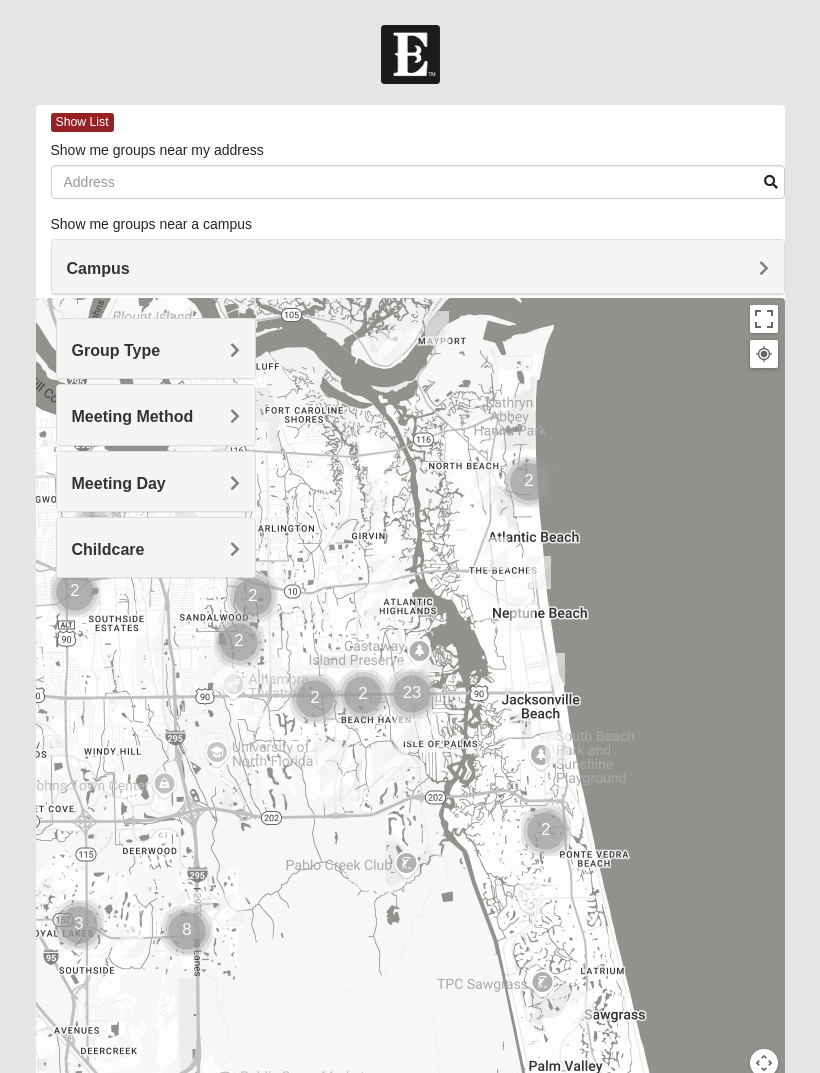 click on "Group Type" at bounding box center (156, 348) 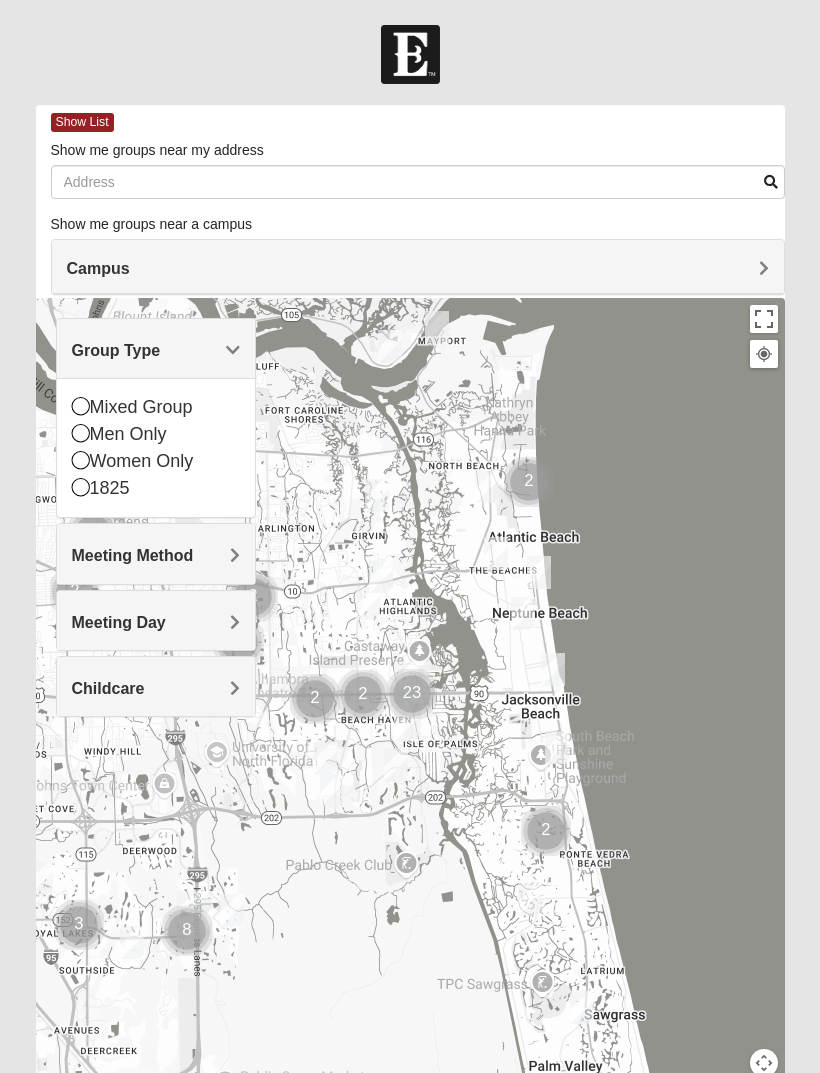 click on "Group Type" at bounding box center (156, 350) 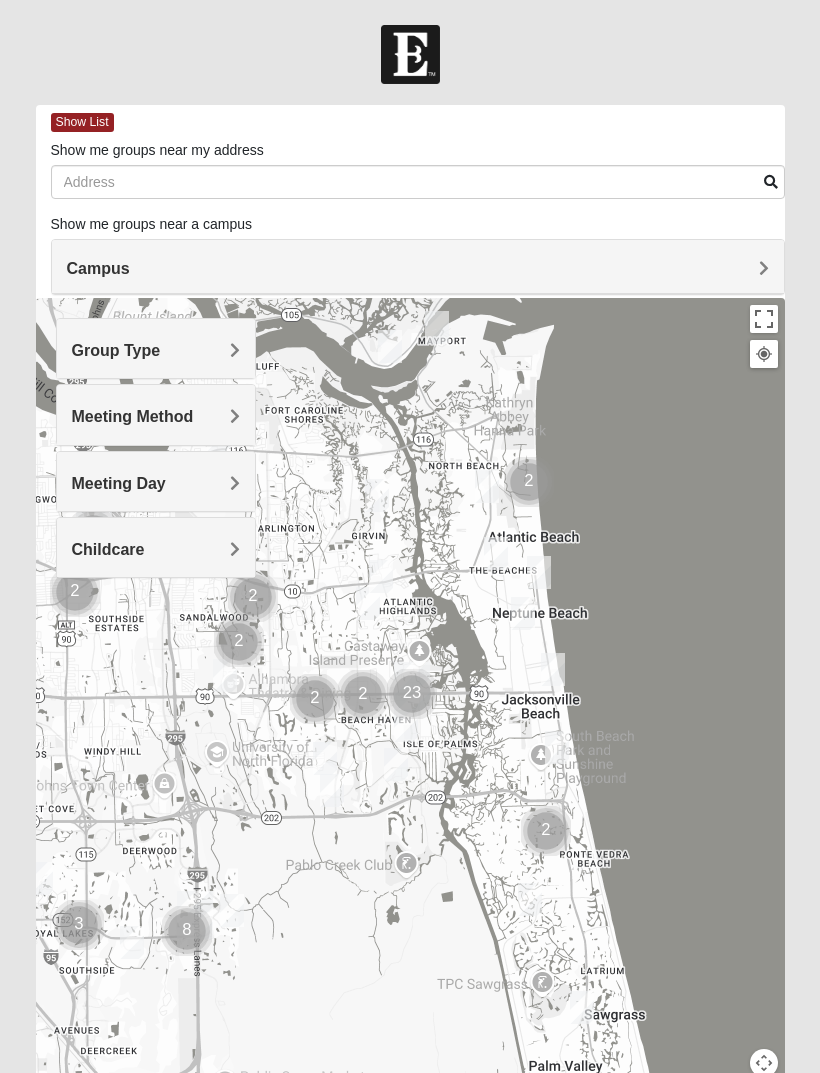 click on "Meeting Method" at bounding box center [156, 416] 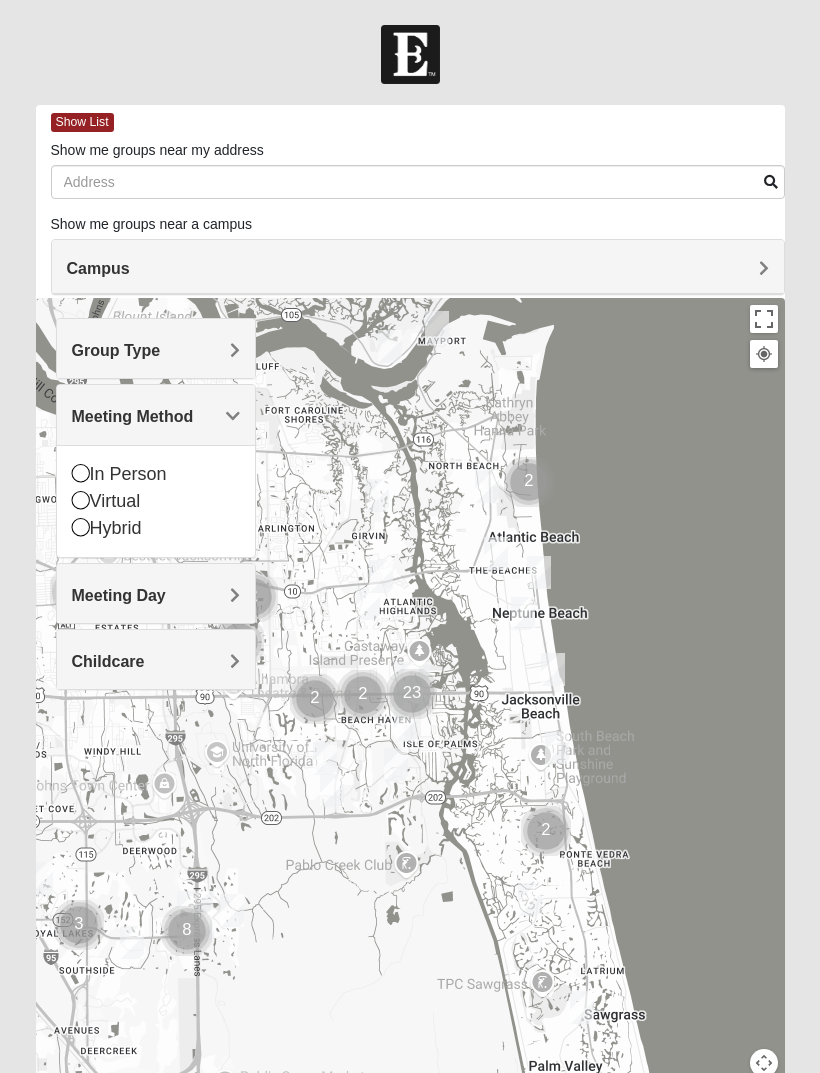click on "Meeting Method" at bounding box center [156, 416] 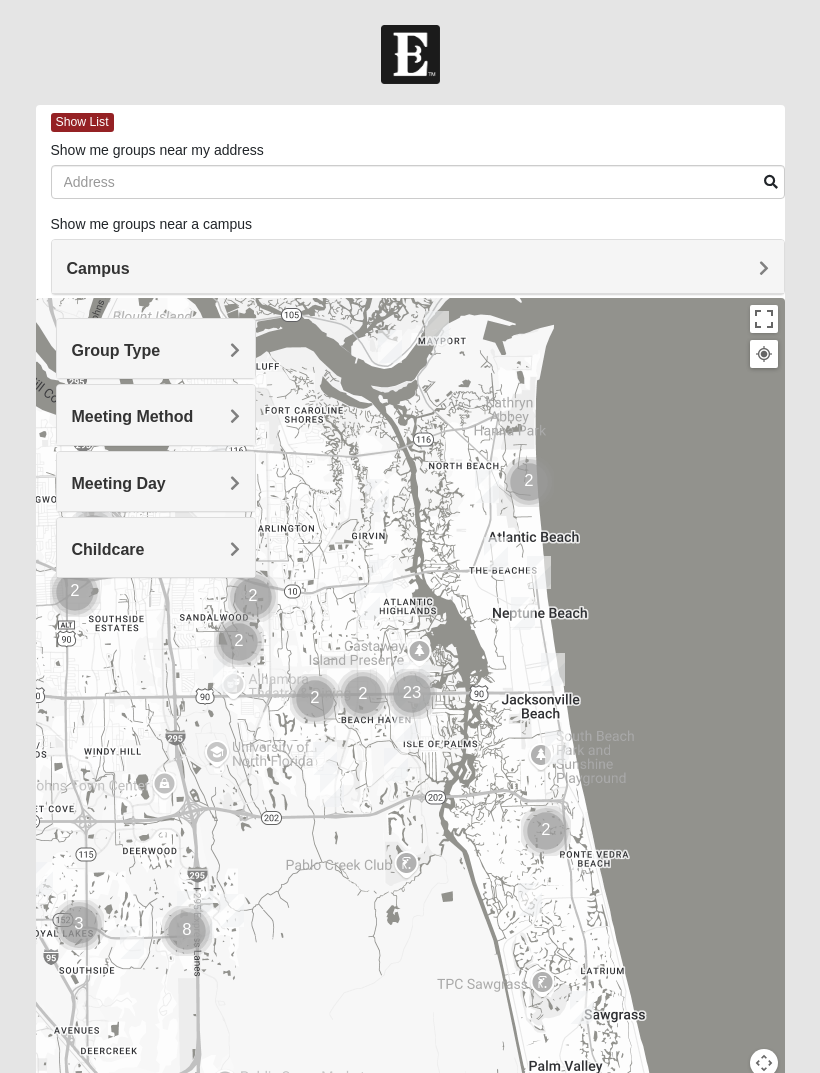 click on "Meeting Day" at bounding box center [156, 481] 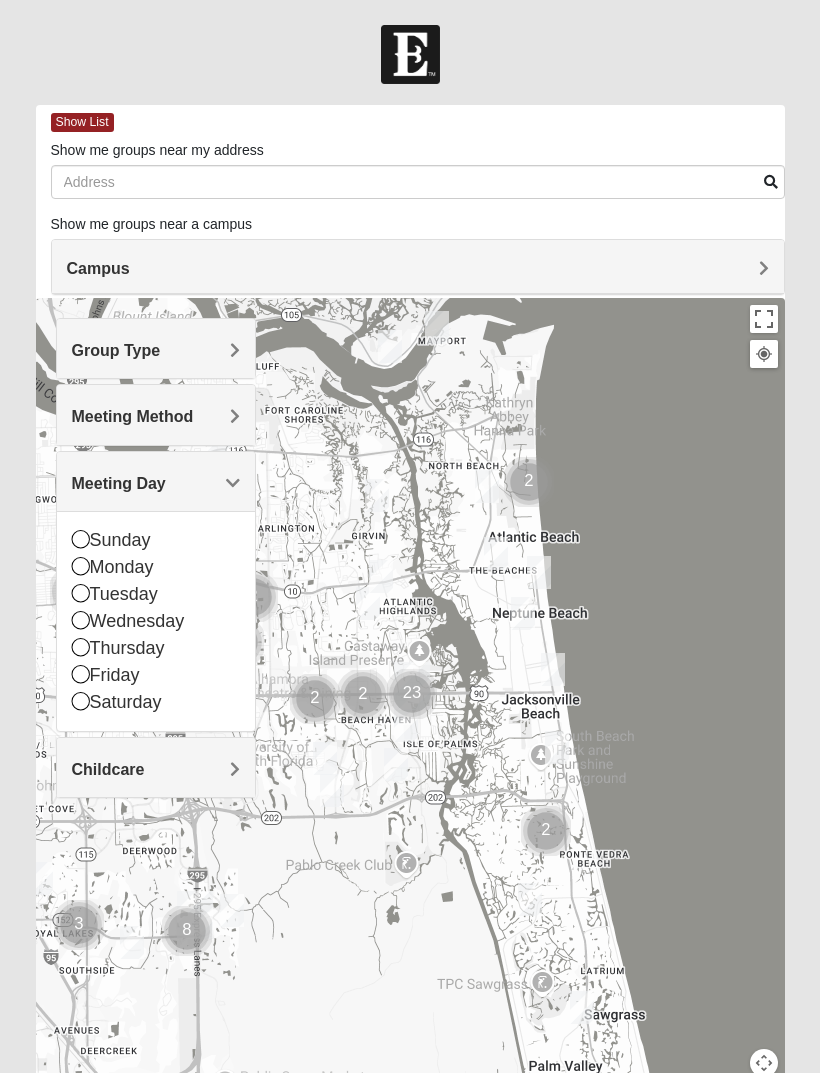 click at bounding box center (410, 698) 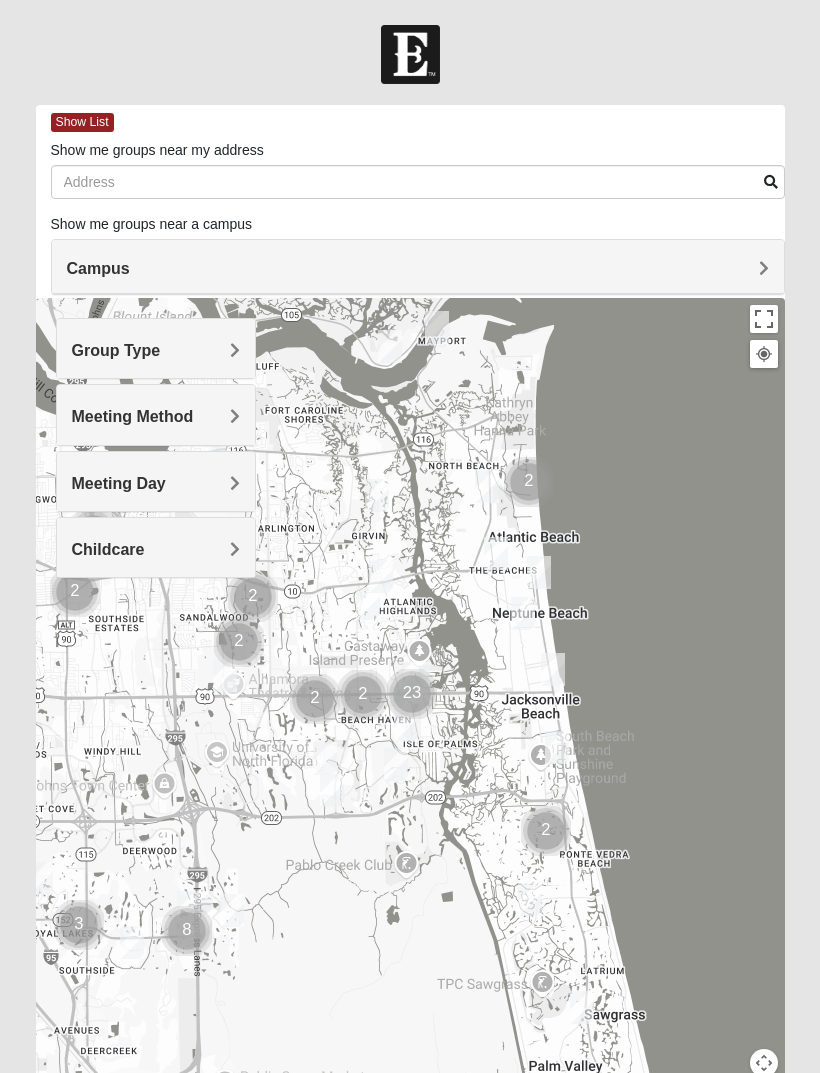 click on "Meeting Method" at bounding box center [156, 414] 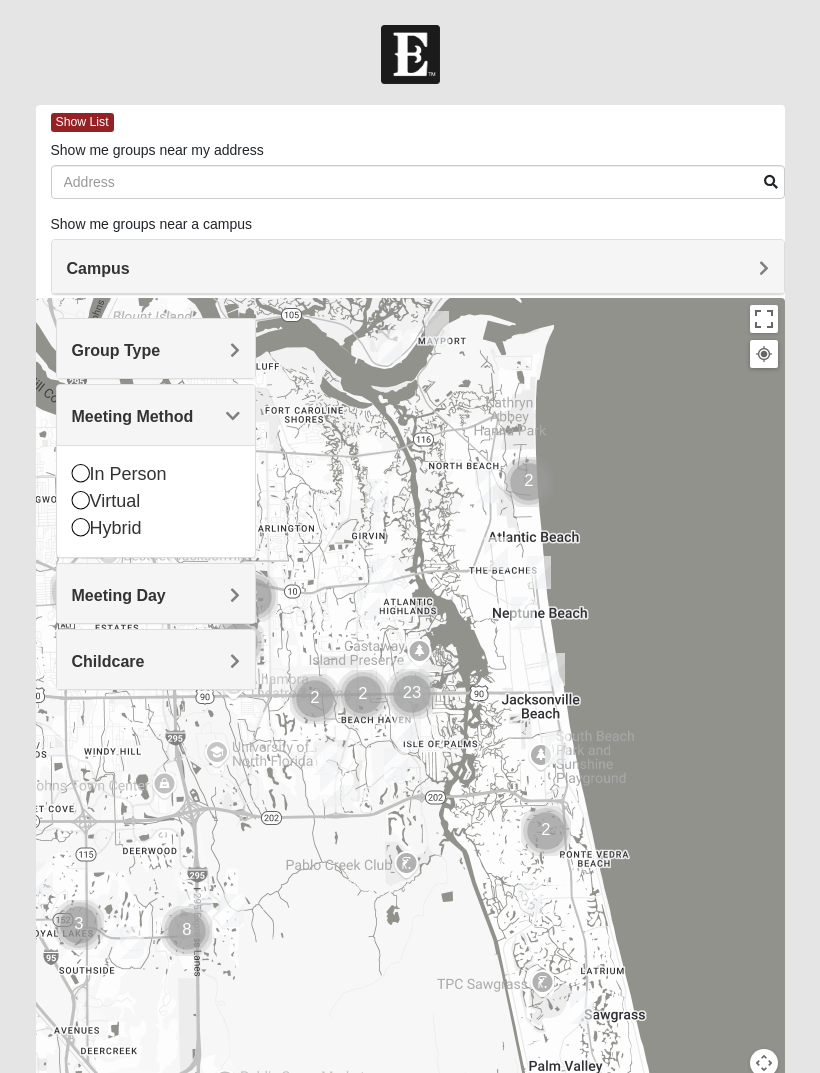 click on "Meeting Method" at bounding box center [133, 416] 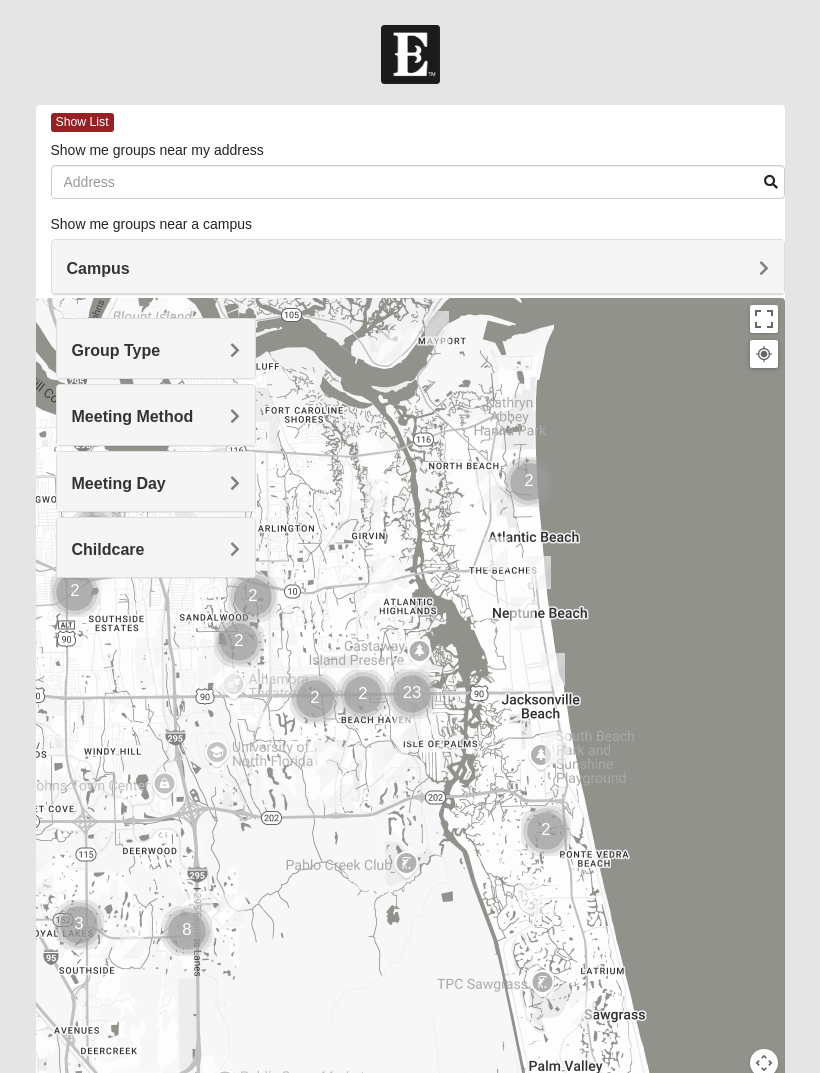 click on "Group Type" at bounding box center (116, 350) 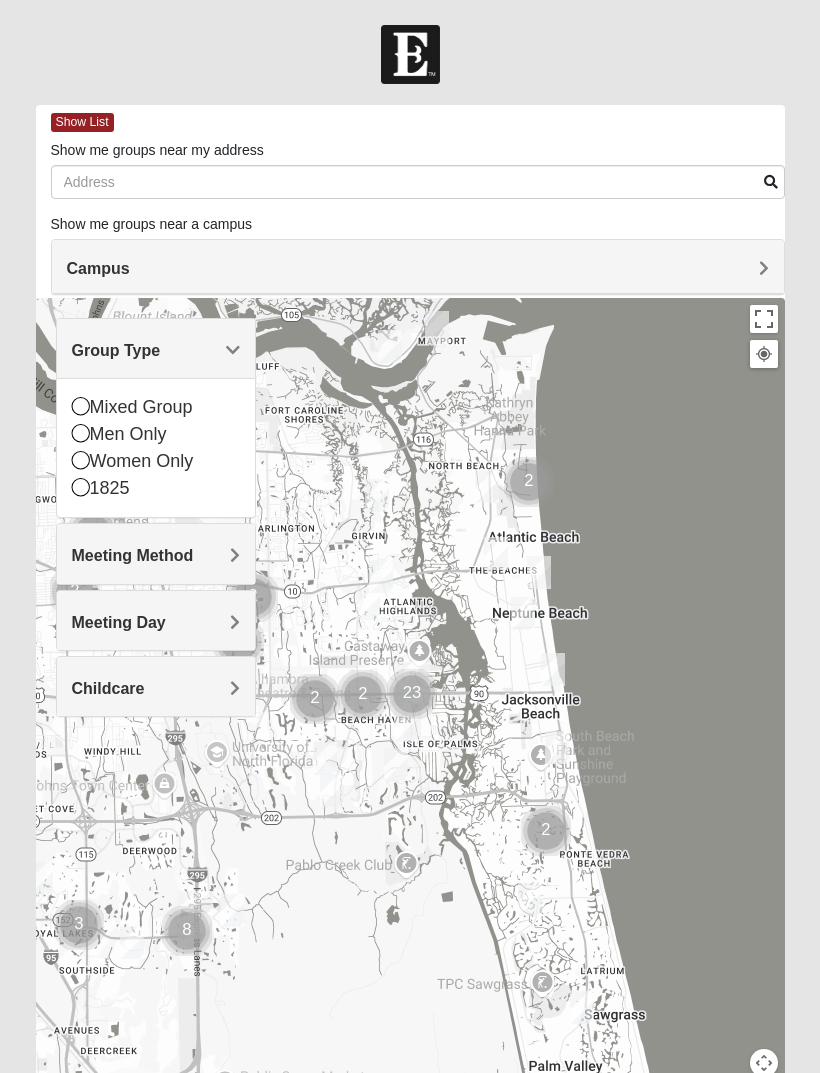click on "Group Type" at bounding box center [116, 350] 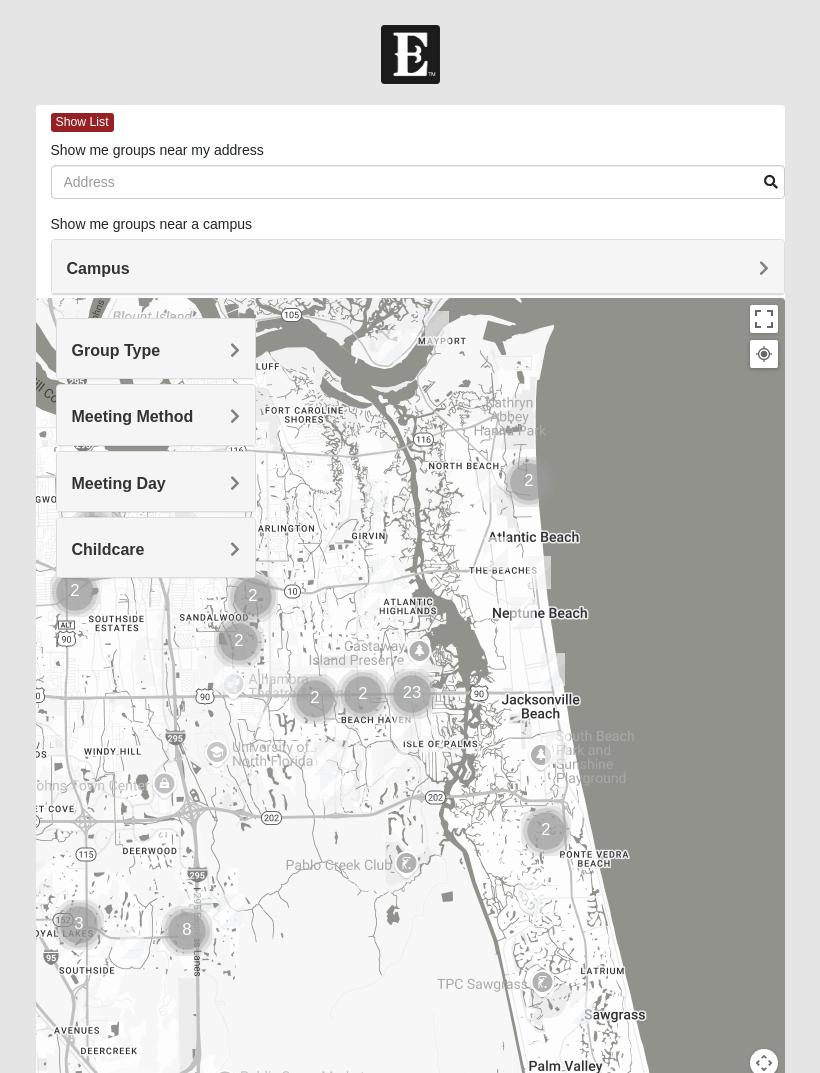 click on "Group Type" at bounding box center (116, 350) 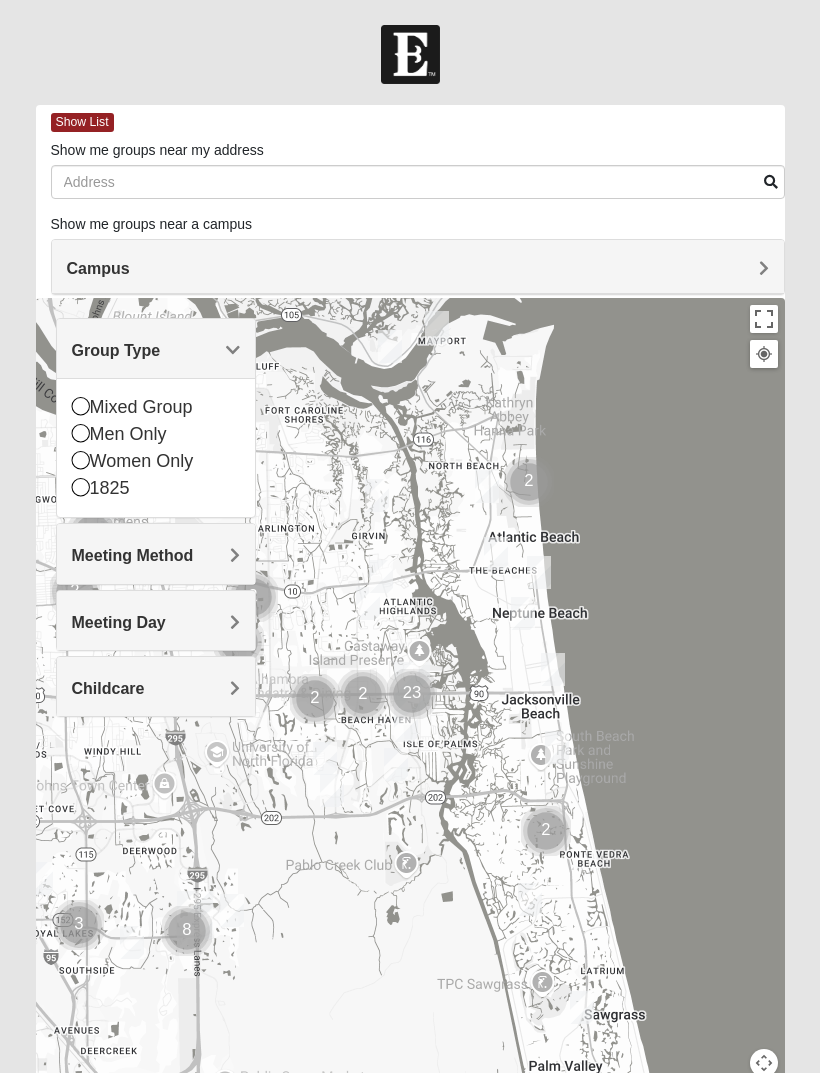 click on "Men Only" at bounding box center (156, 434) 